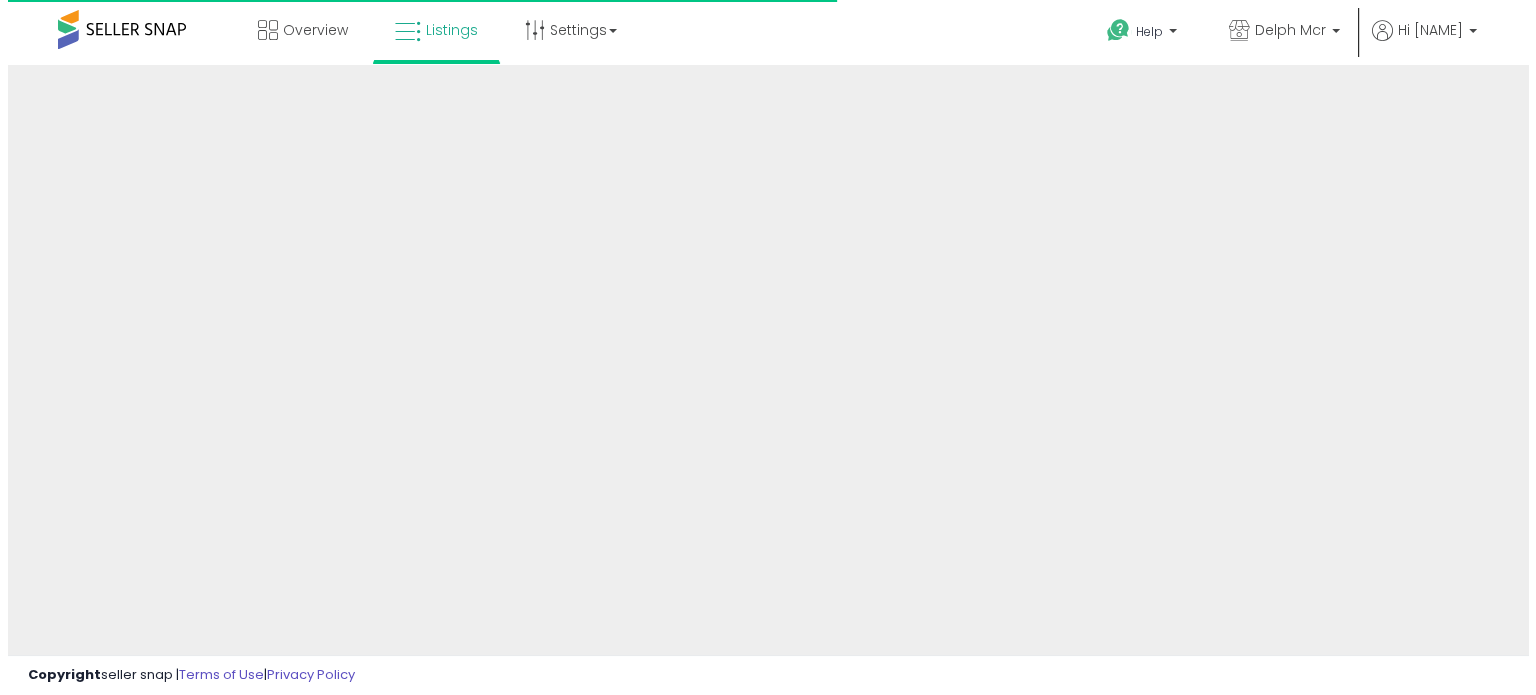 scroll, scrollTop: 544, scrollLeft: 0, axis: vertical 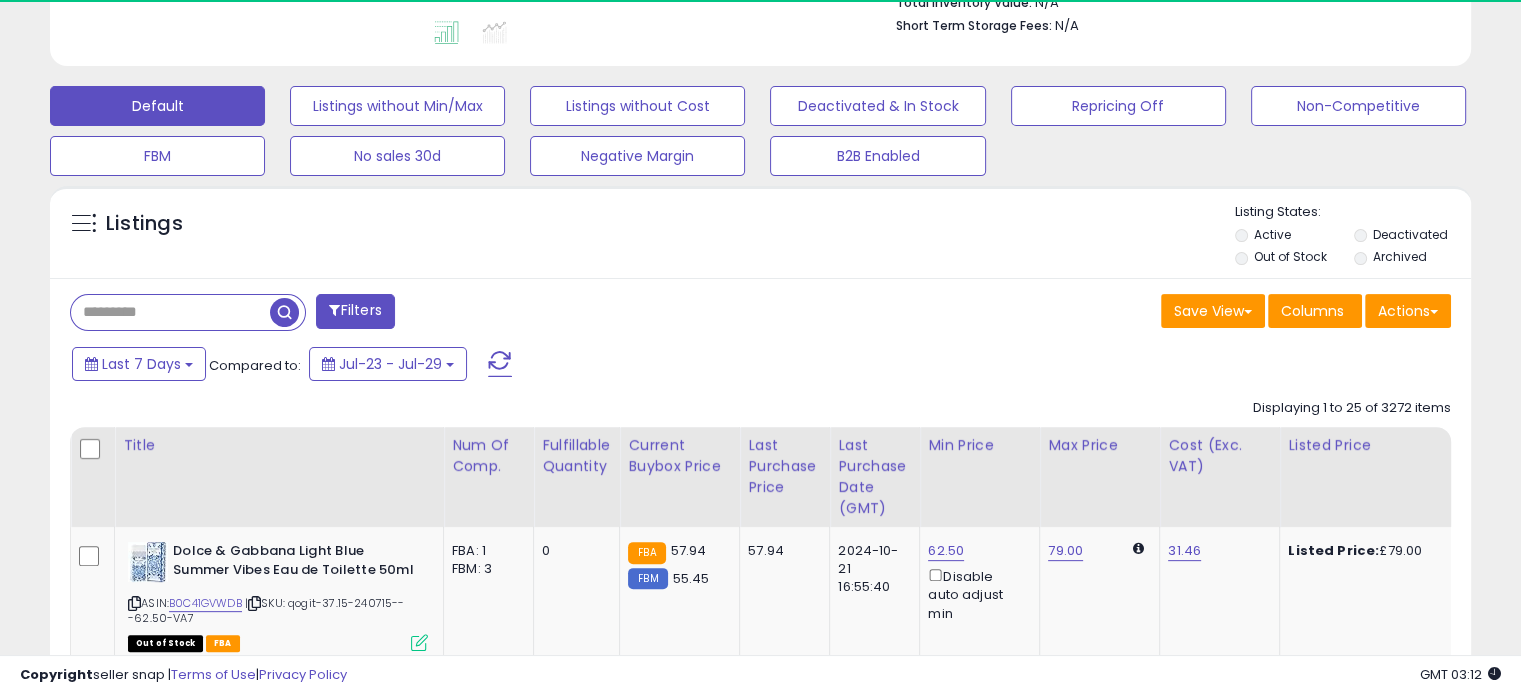 click at bounding box center [170, 312] 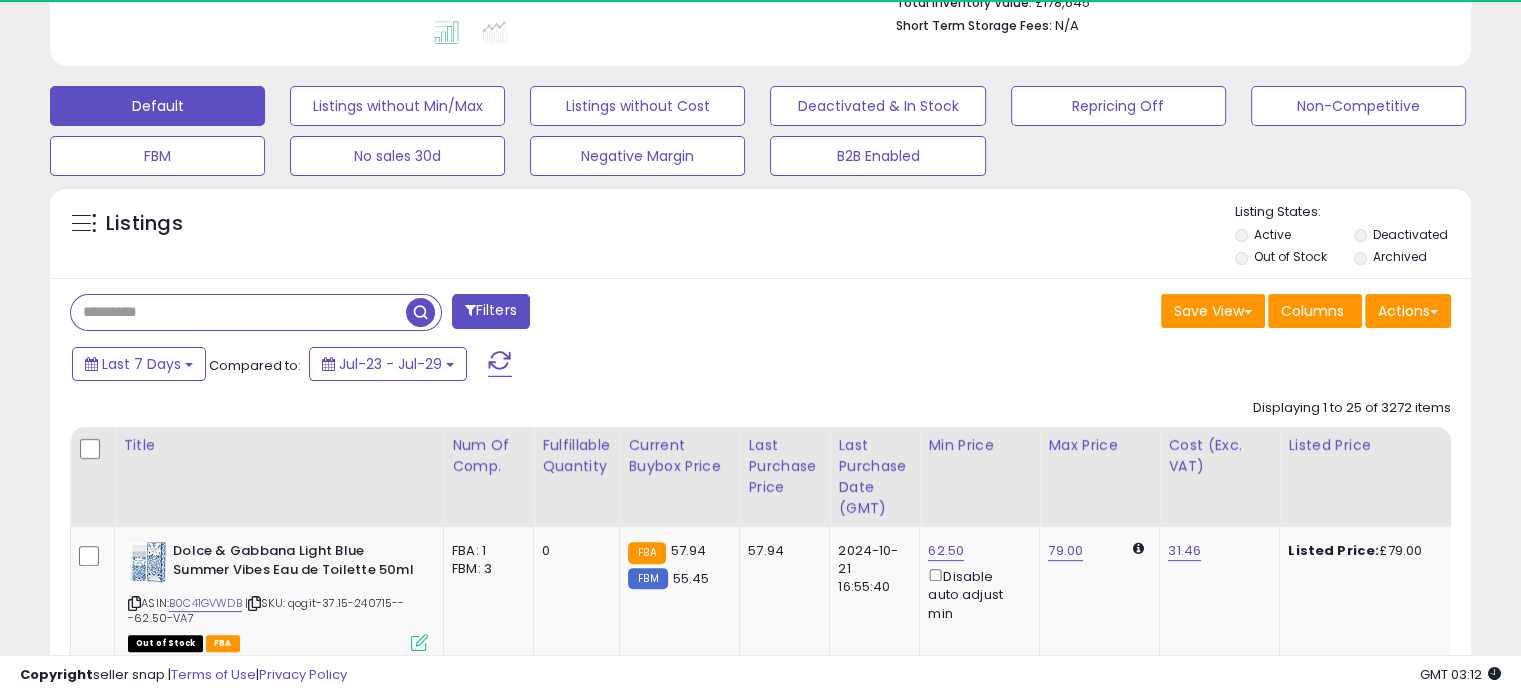 paste on "**********" 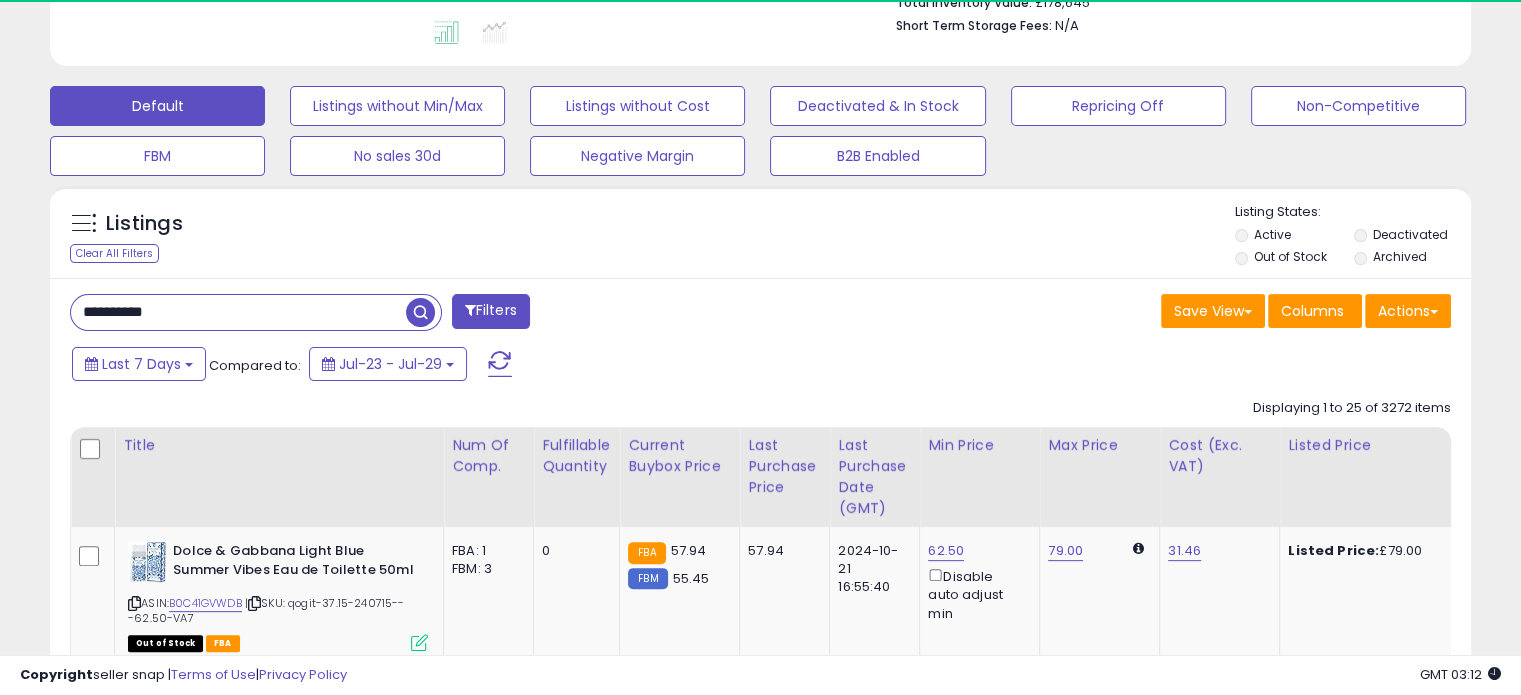 type on "**********" 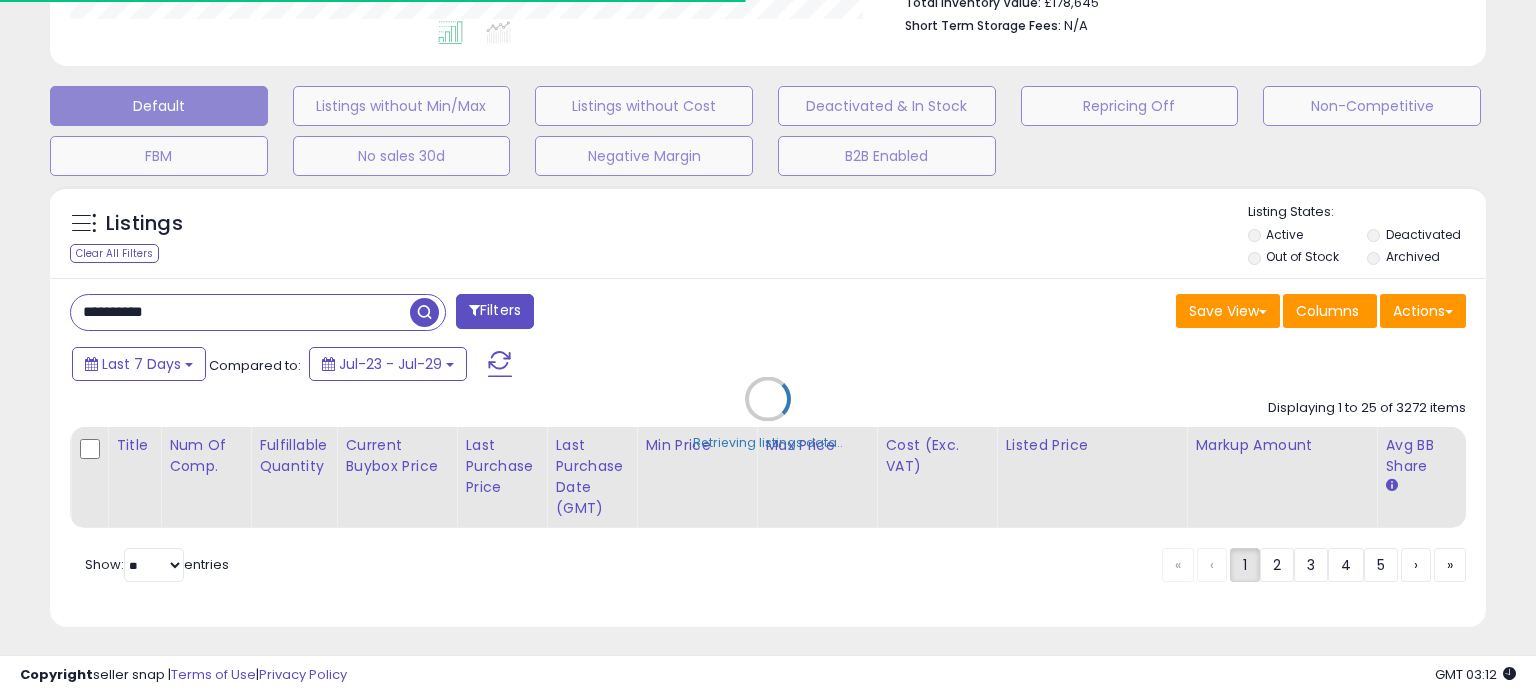 scroll, scrollTop: 999589, scrollLeft: 999168, axis: both 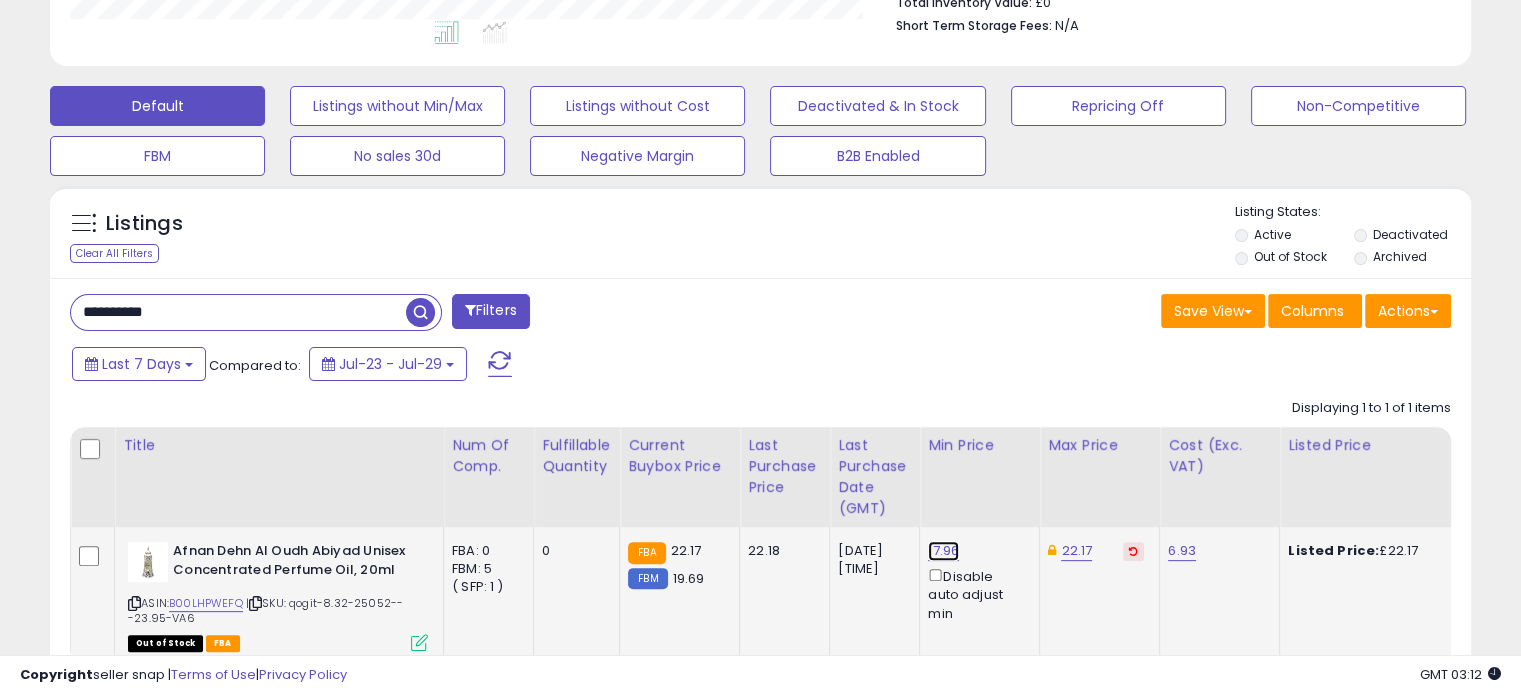 click on "17.96" at bounding box center [943, 551] 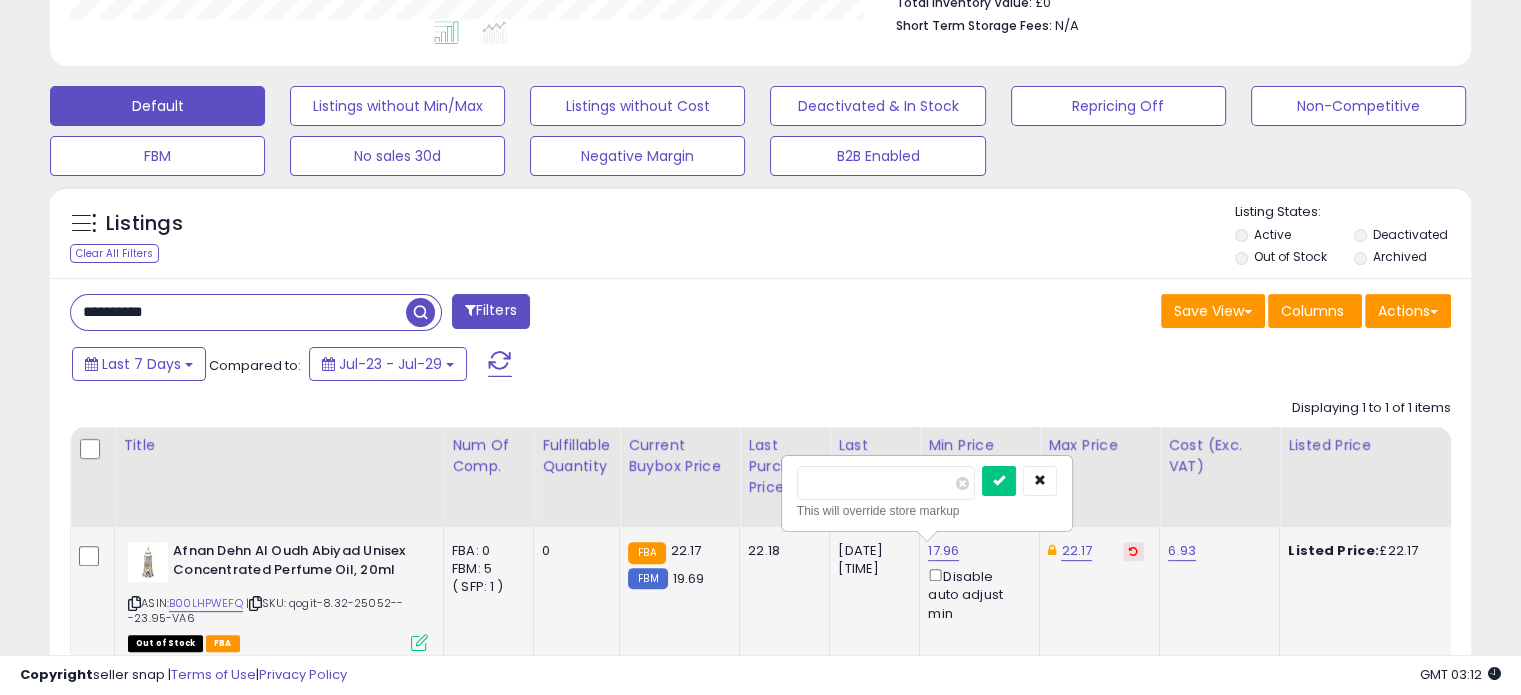 drag, startPoint x: 861, startPoint y: 475, endPoint x: 837, endPoint y: 525, distance: 55.461697 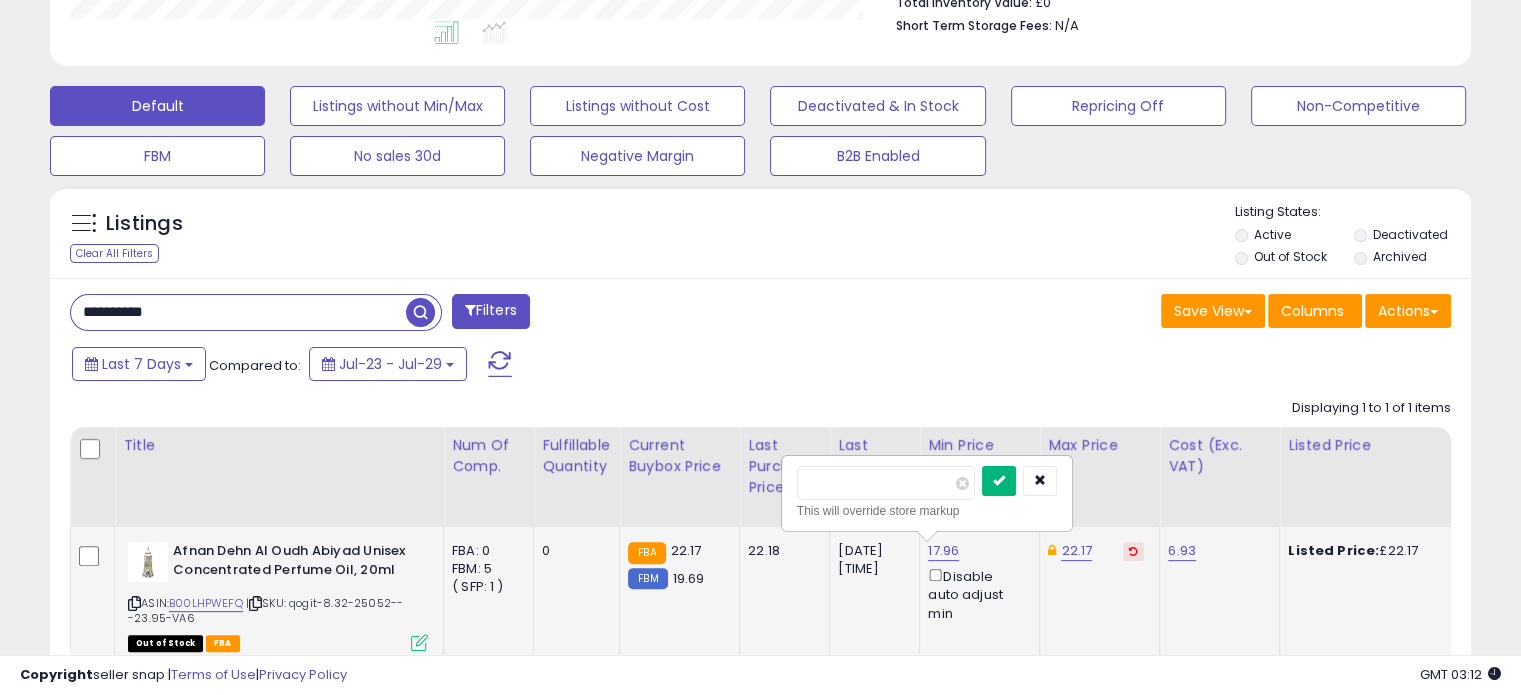 type on "*****" 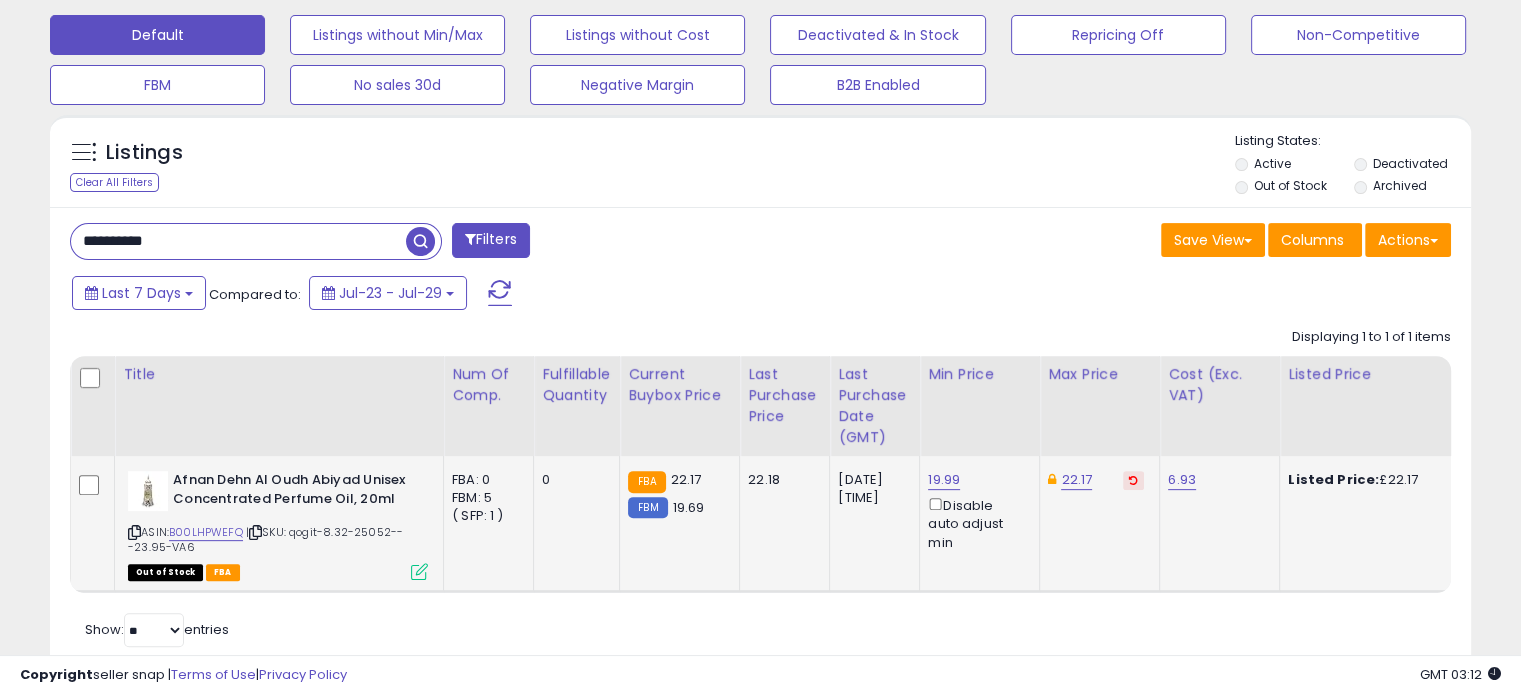 scroll, scrollTop: 680, scrollLeft: 0, axis: vertical 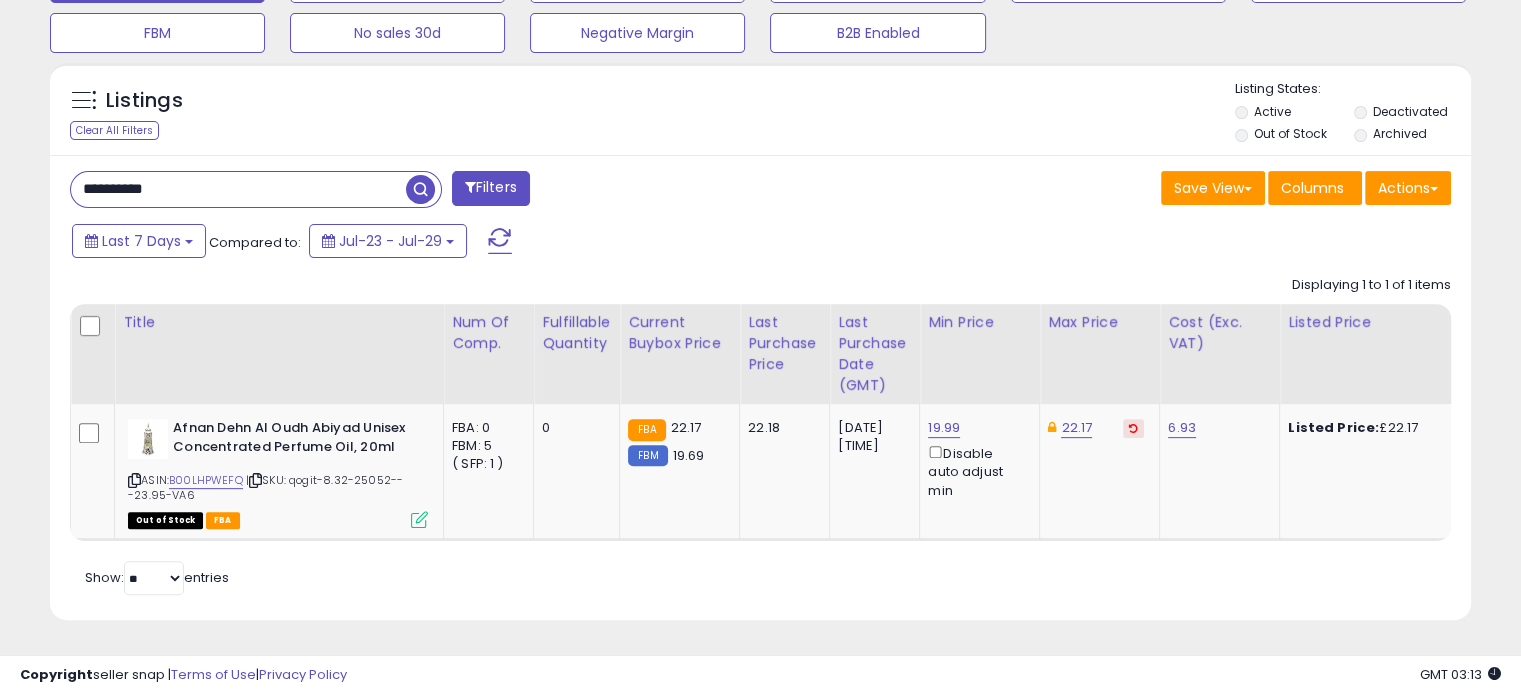 click on "**********" at bounding box center [238, 189] 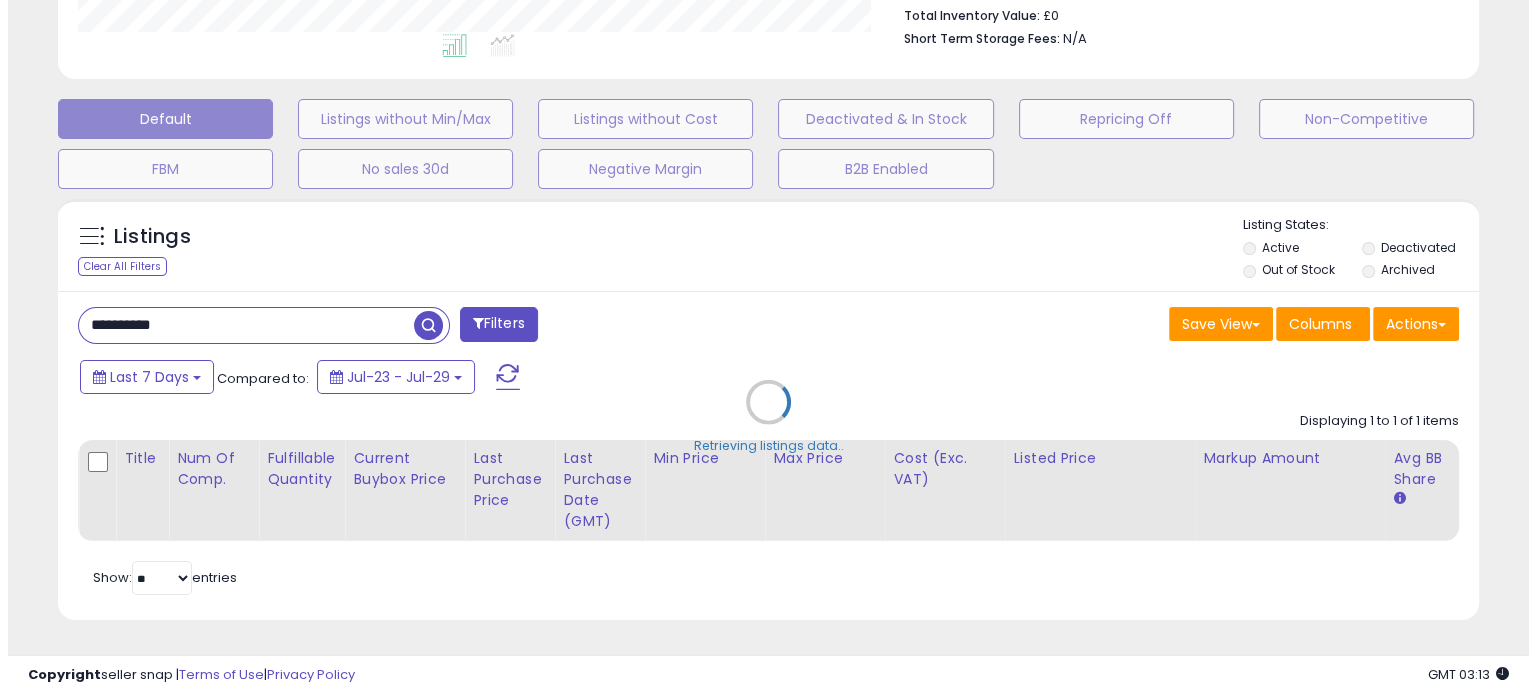 scroll, scrollTop: 544, scrollLeft: 0, axis: vertical 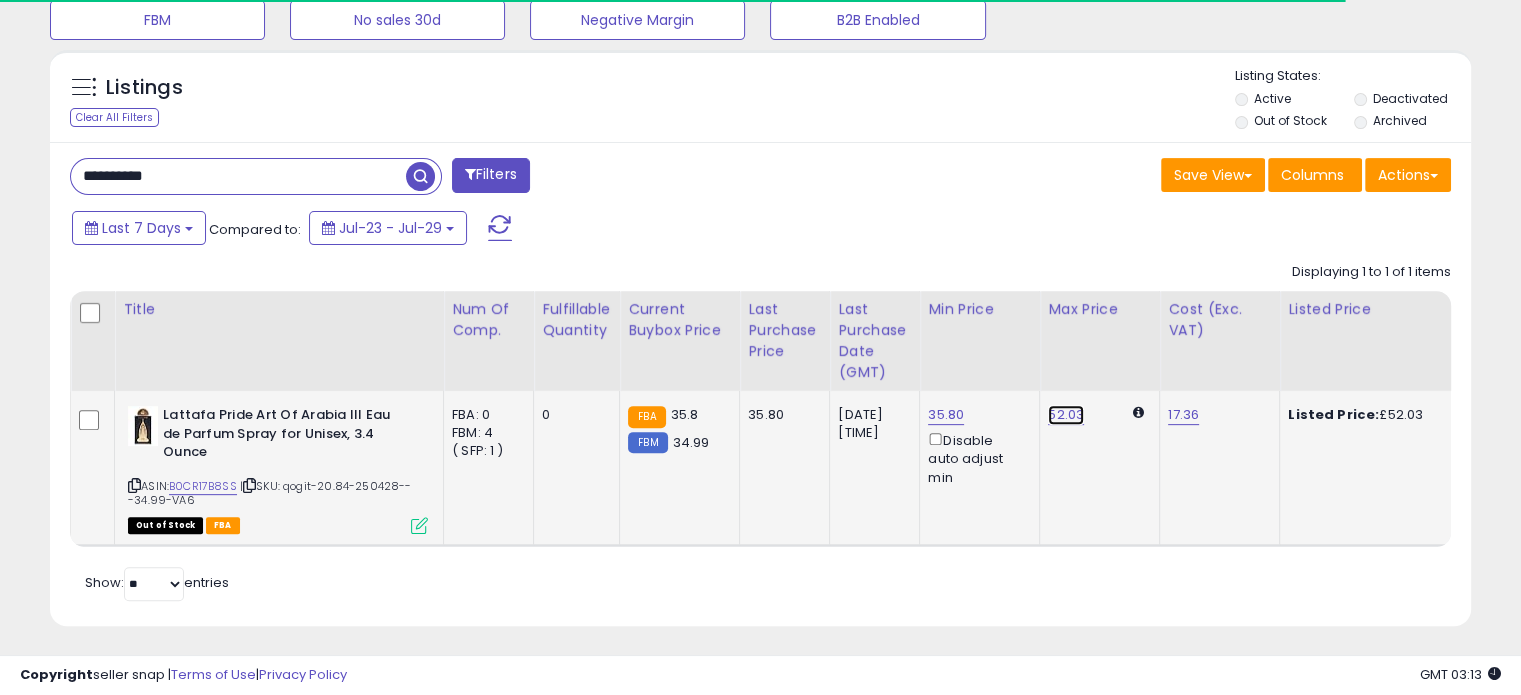 click on "52.03" at bounding box center (1066, 415) 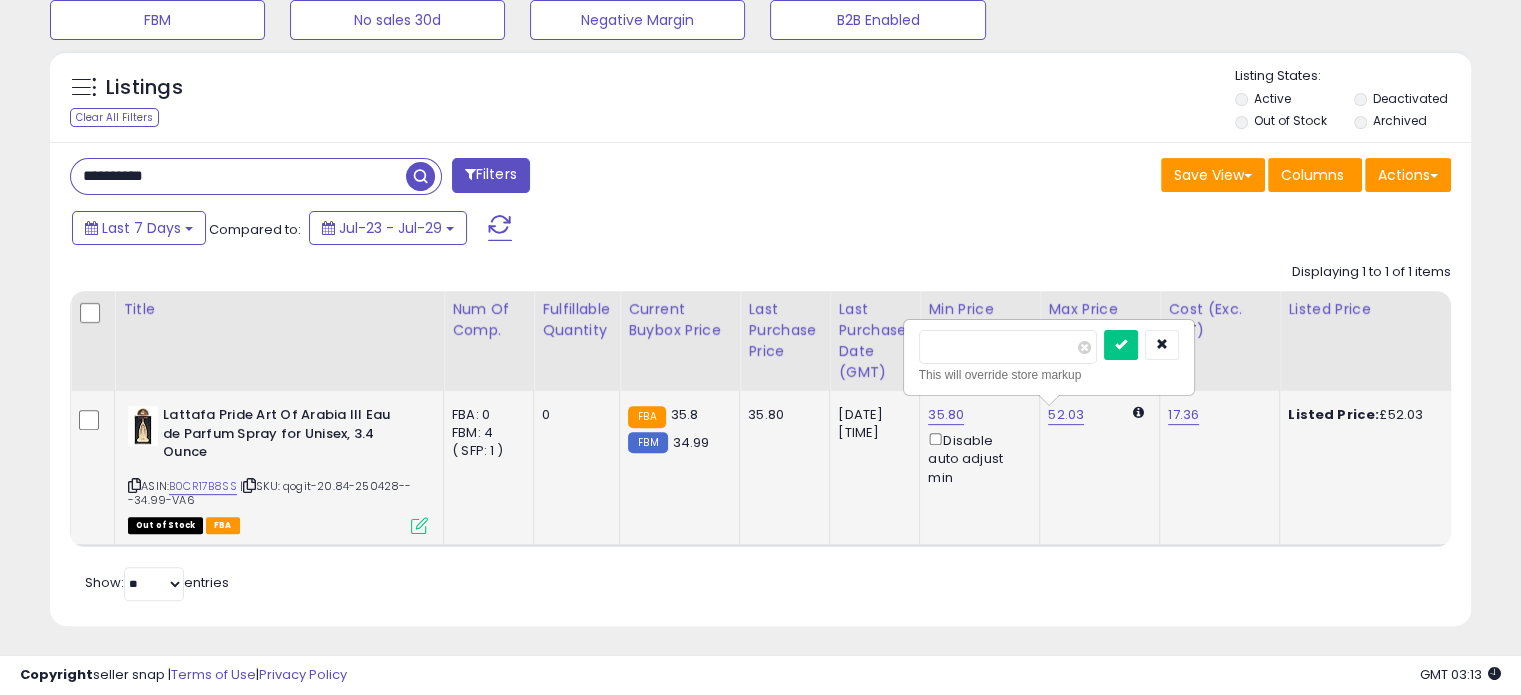 drag, startPoint x: 971, startPoint y: 349, endPoint x: 923, endPoint y: 358, distance: 48.83646 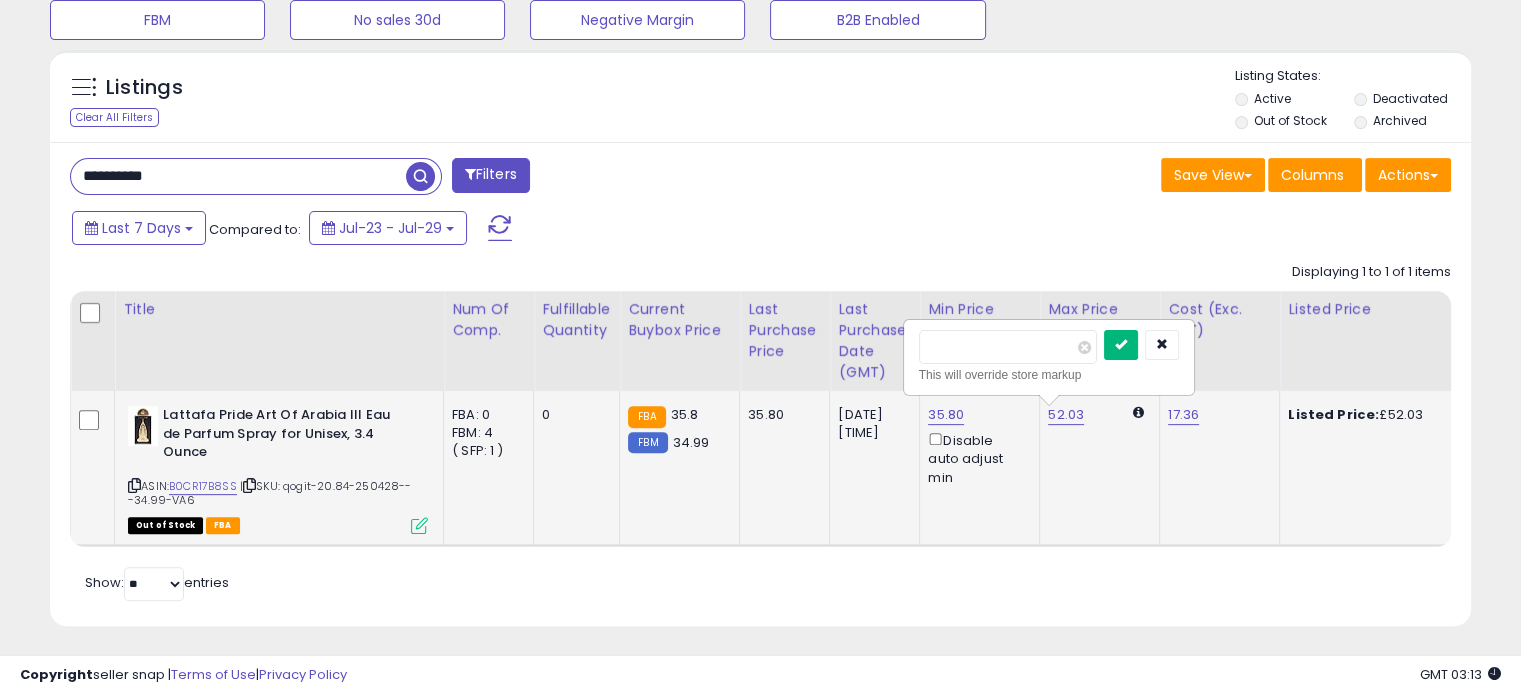 type on "**" 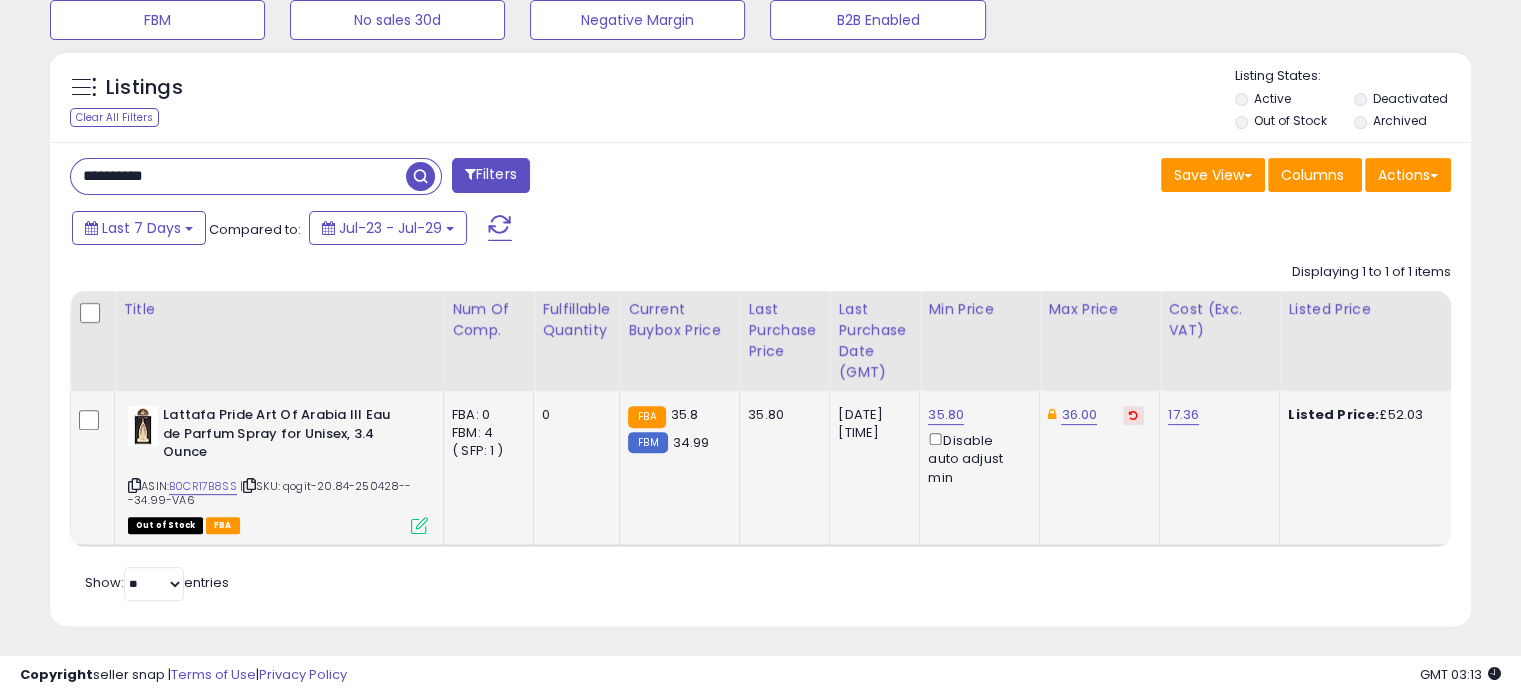 click on "36.00" 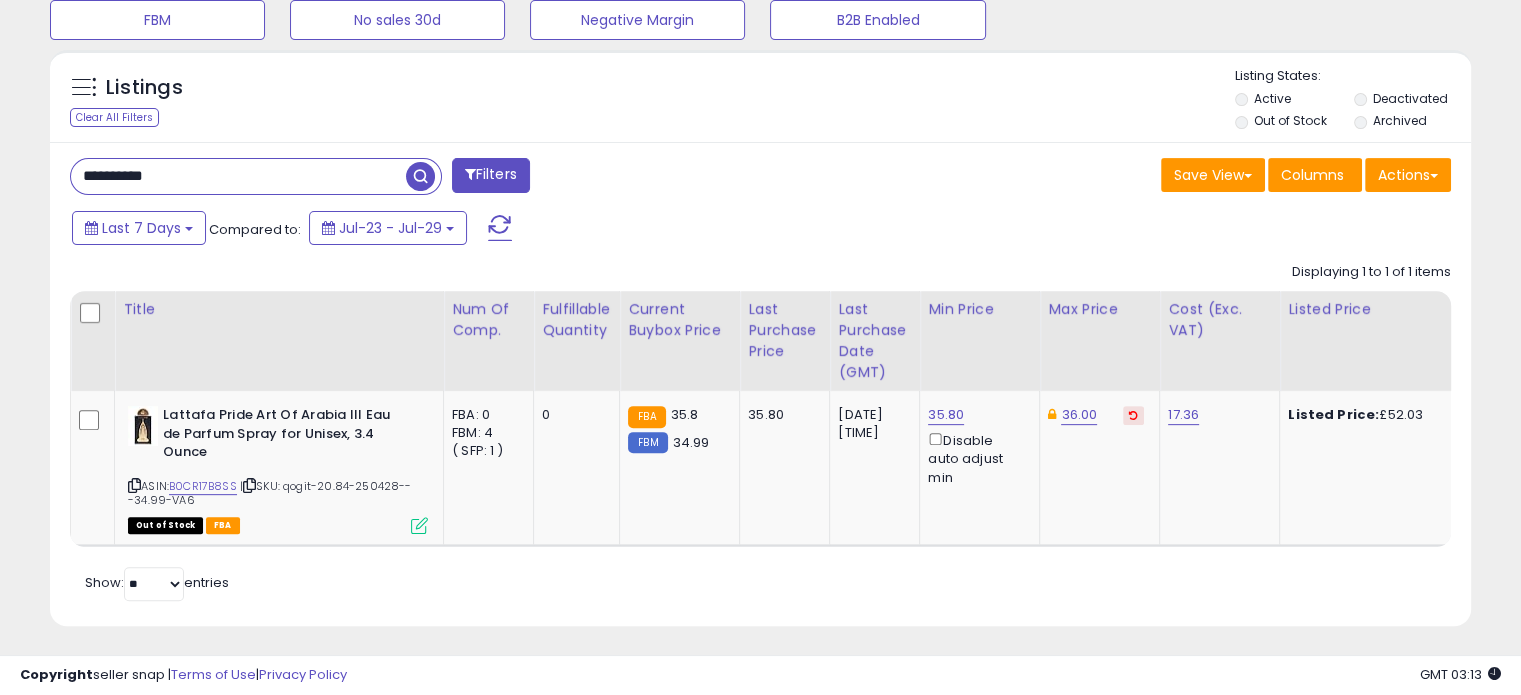 click on "**********" at bounding box center (238, 176) 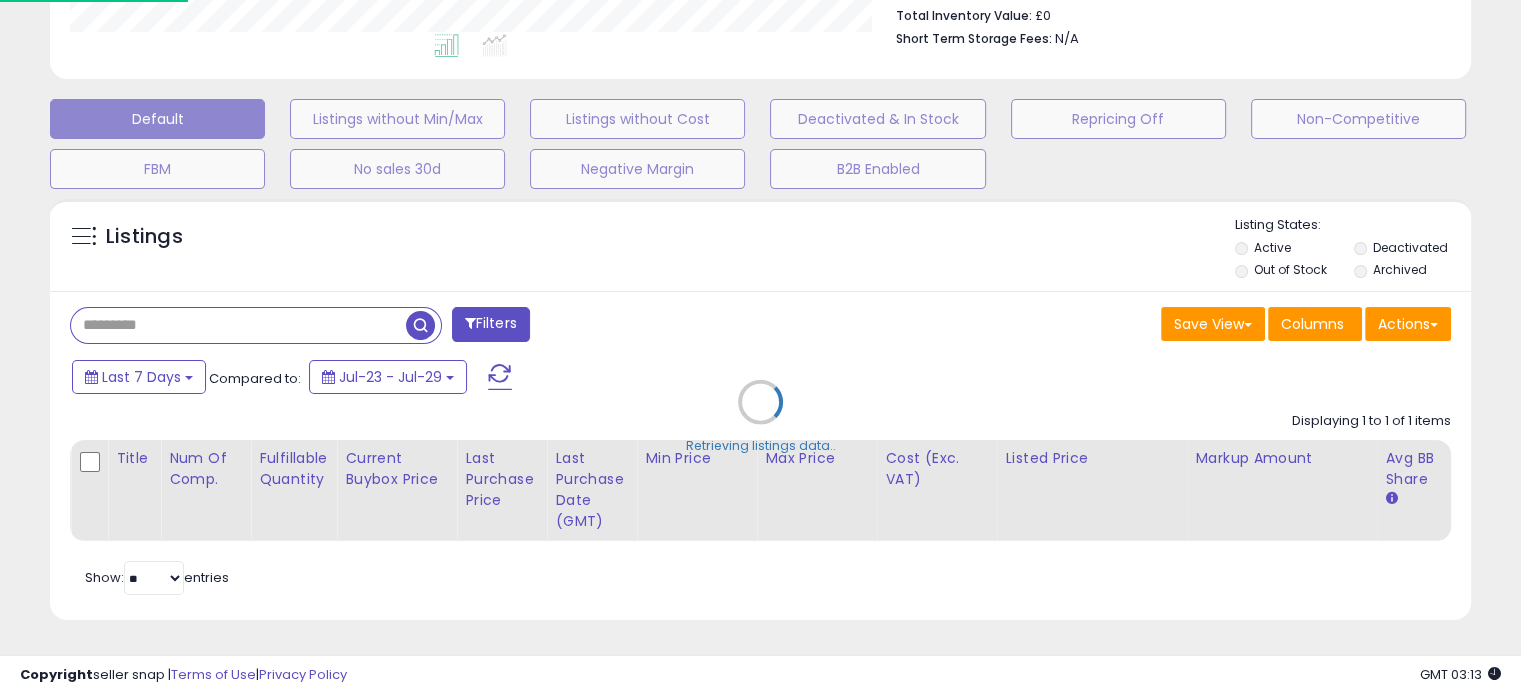 scroll, scrollTop: 999589, scrollLeft: 999168, axis: both 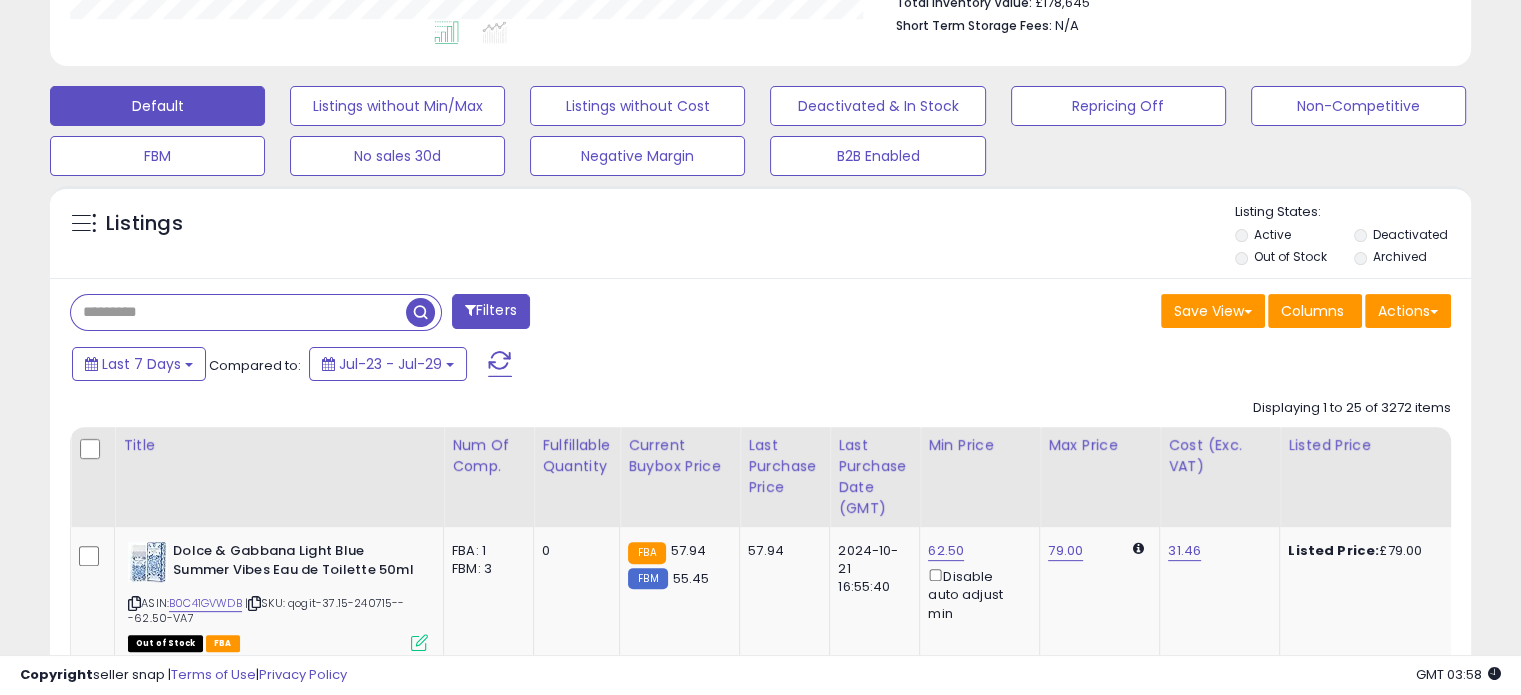 click at bounding box center [238, 312] 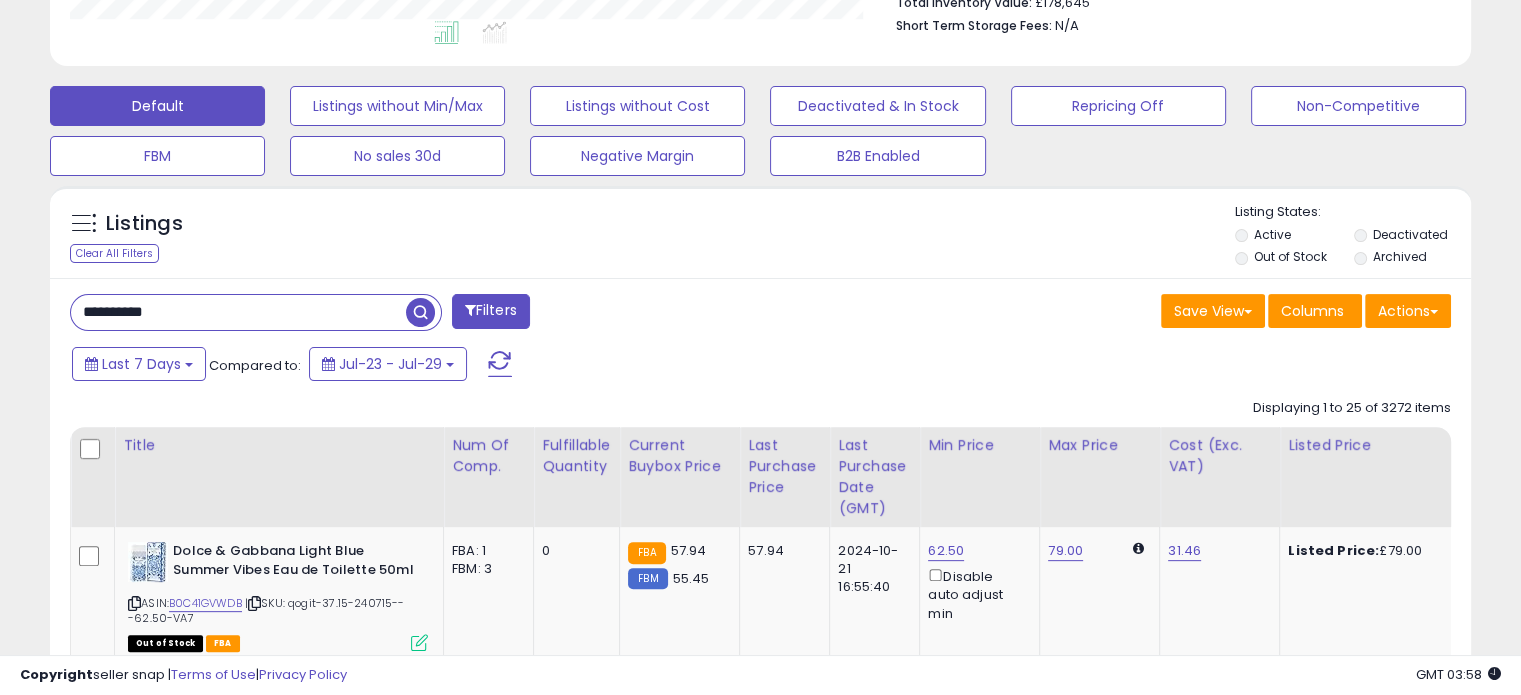 type on "**********" 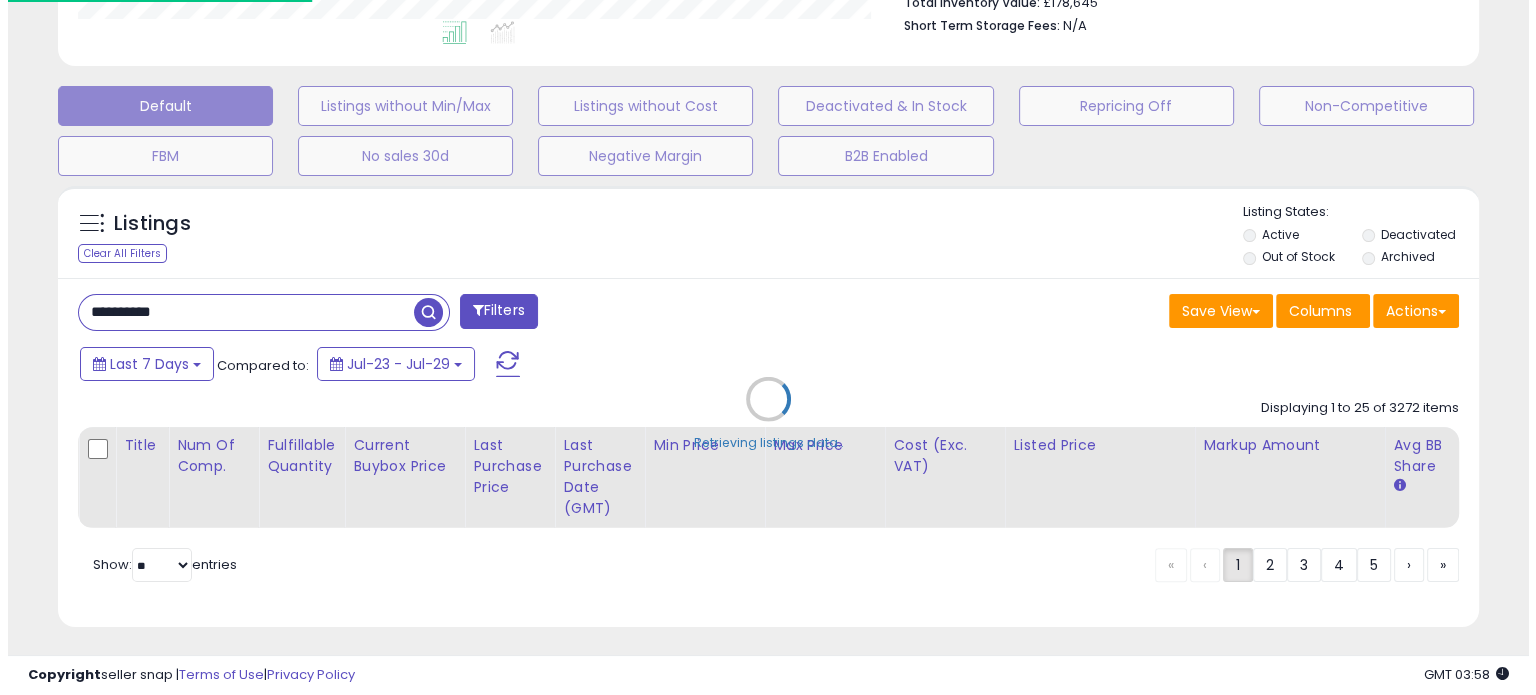 scroll, scrollTop: 999589, scrollLeft: 999168, axis: both 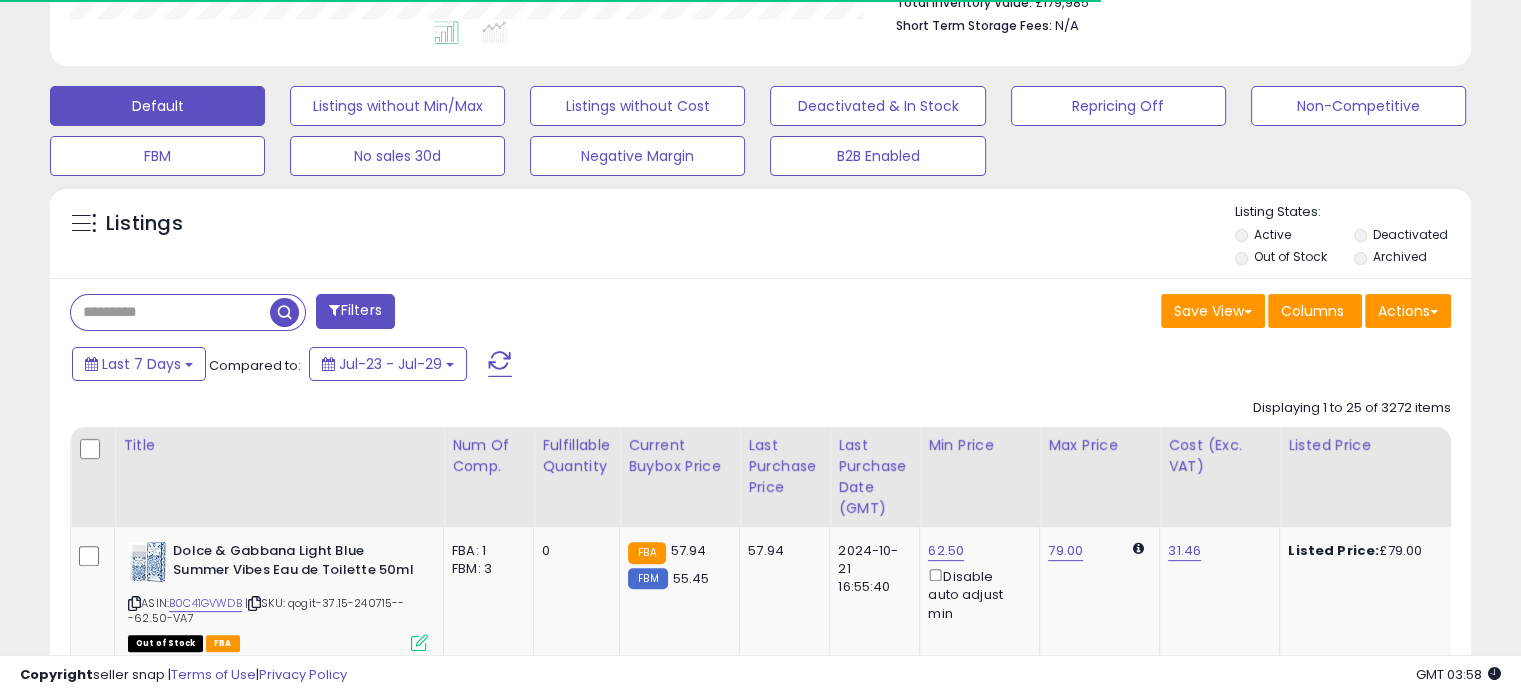 click at bounding box center (170, 312) 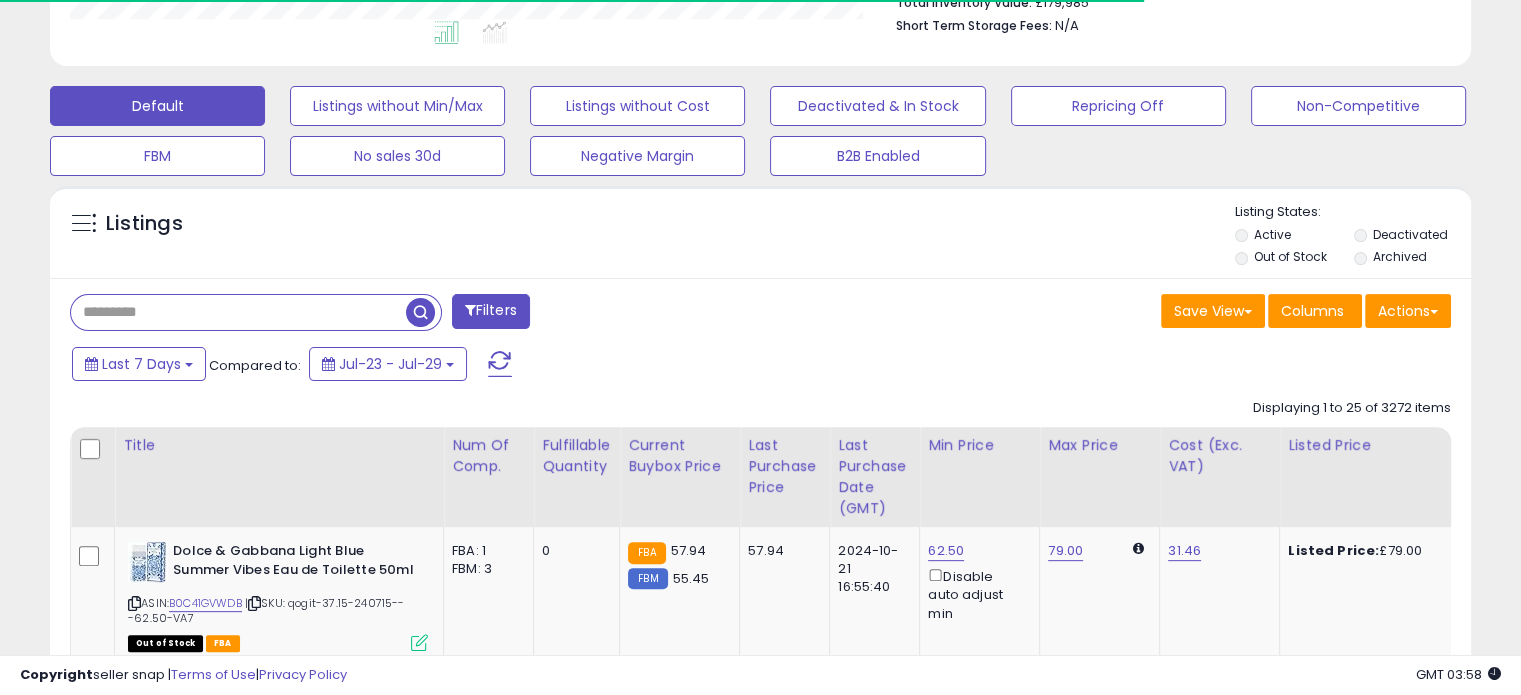 paste on "**********" 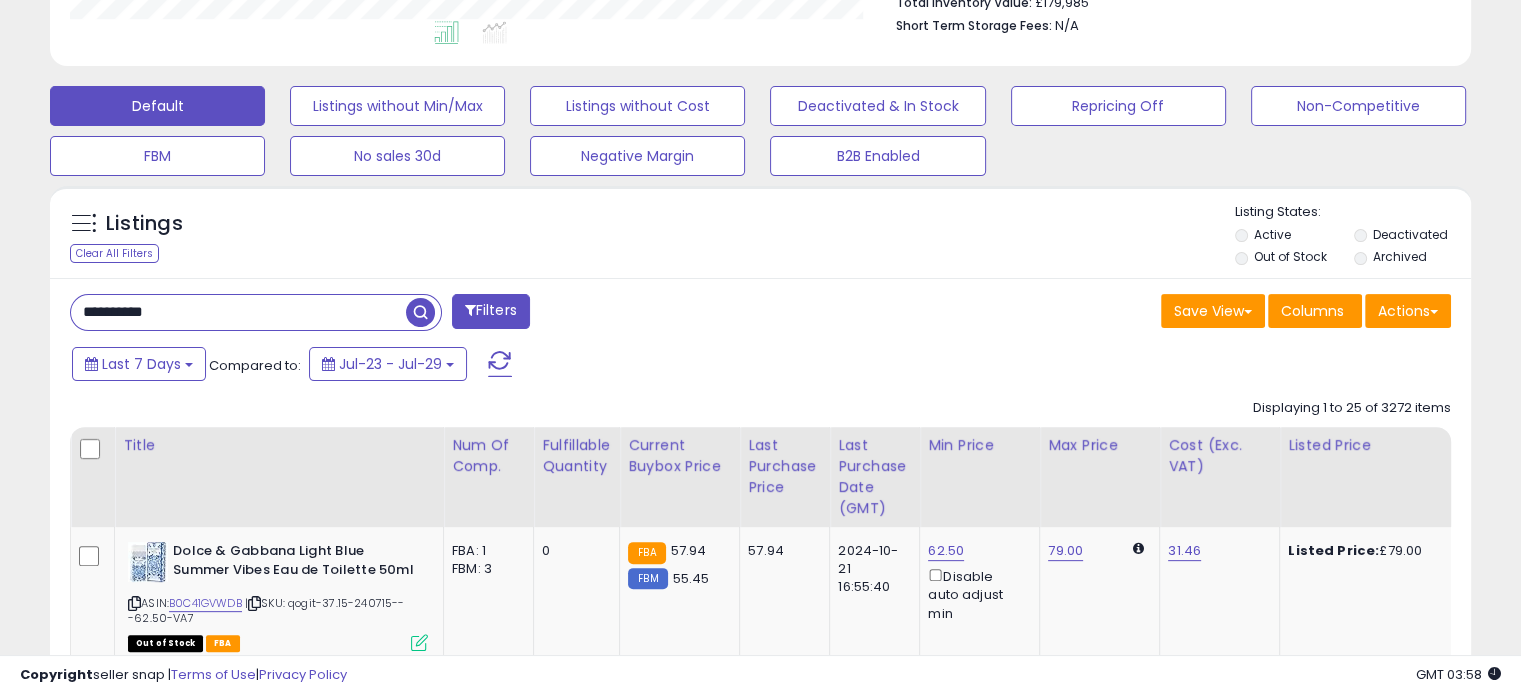 scroll, scrollTop: 999589, scrollLeft: 999176, axis: both 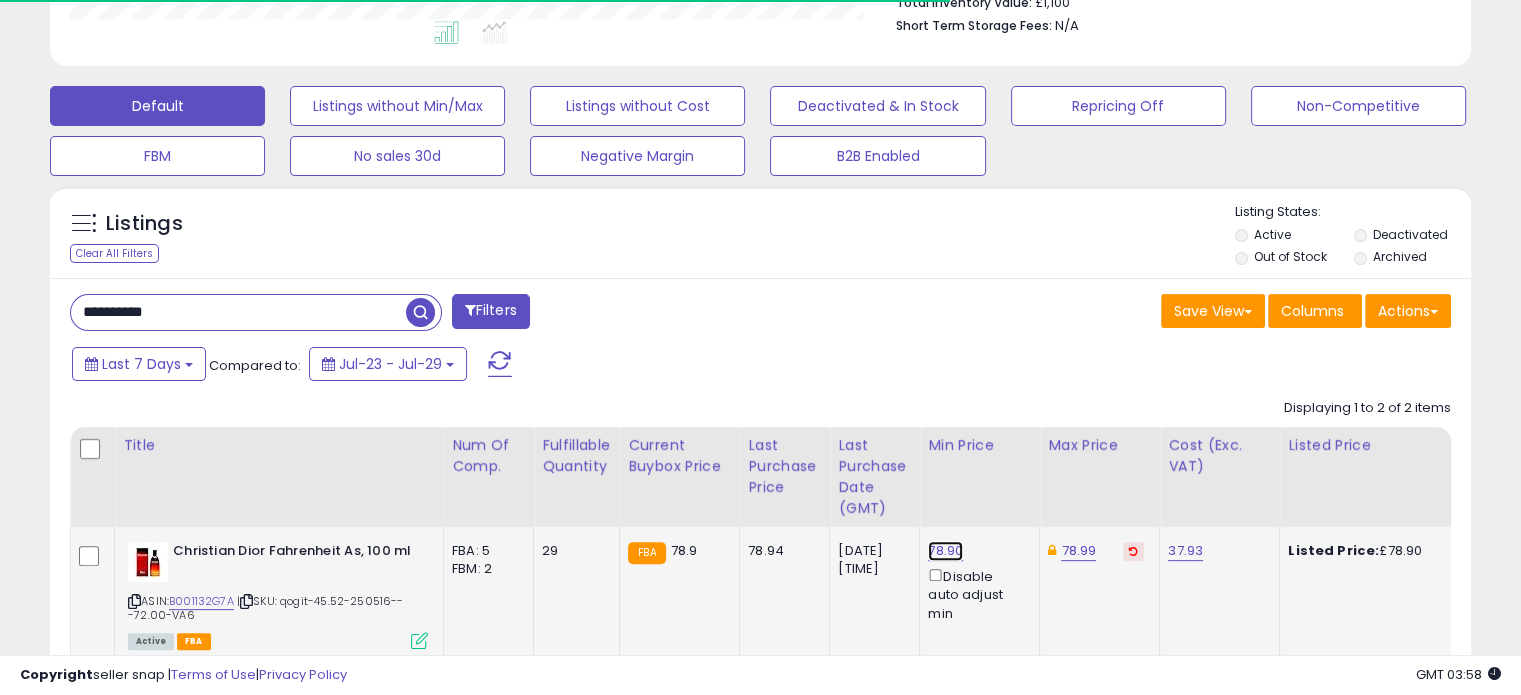 click on "78.90" at bounding box center [945, 551] 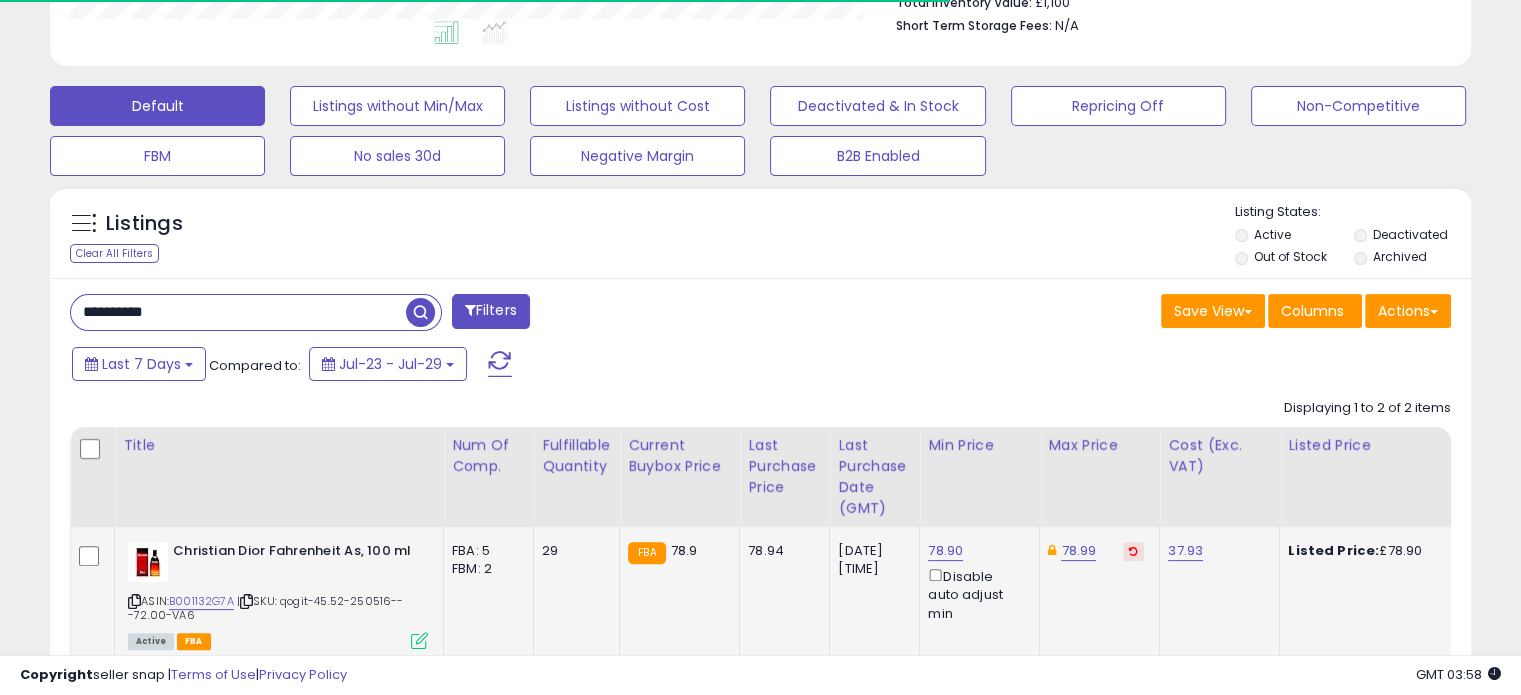 scroll, scrollTop: 999589, scrollLeft: 999176, axis: both 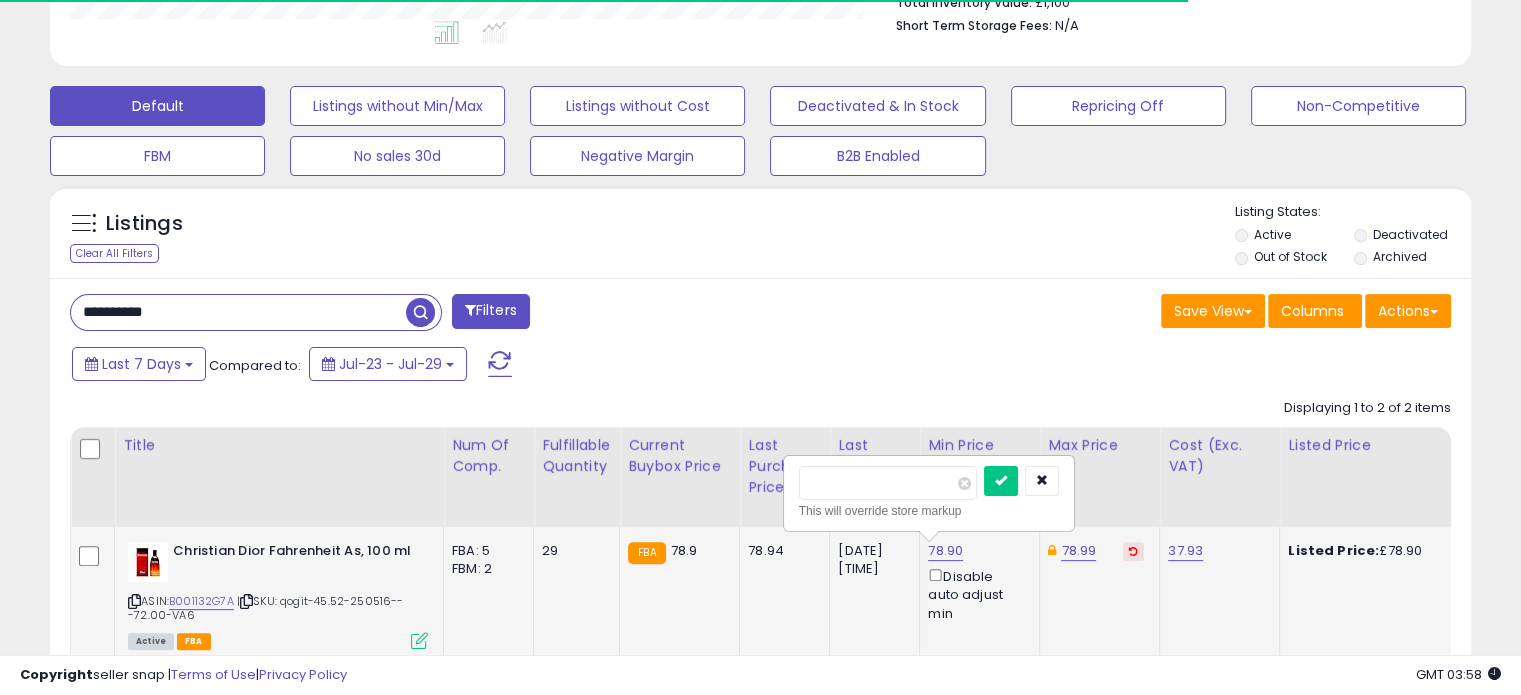 drag, startPoint x: 851, startPoint y: 477, endPoint x: 832, endPoint y: 478, distance: 19.026299 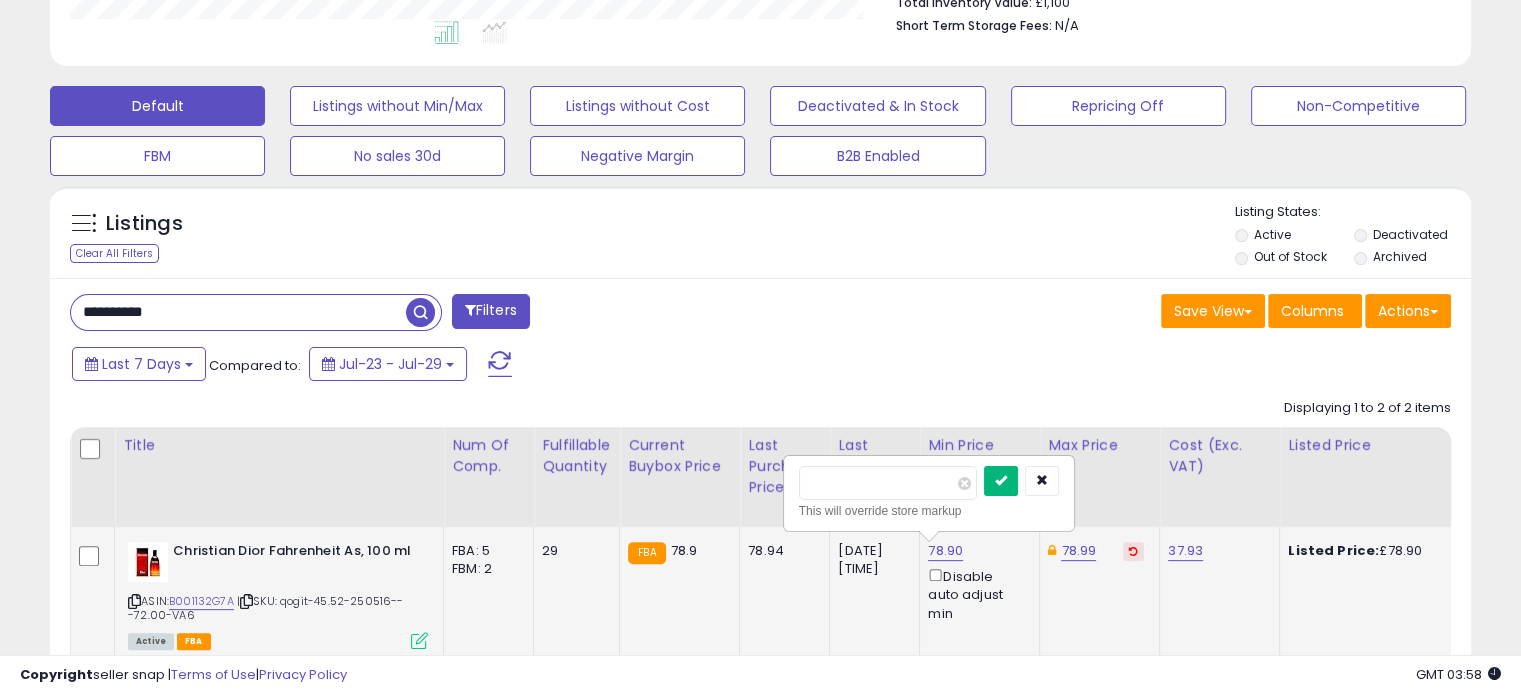 type on "*****" 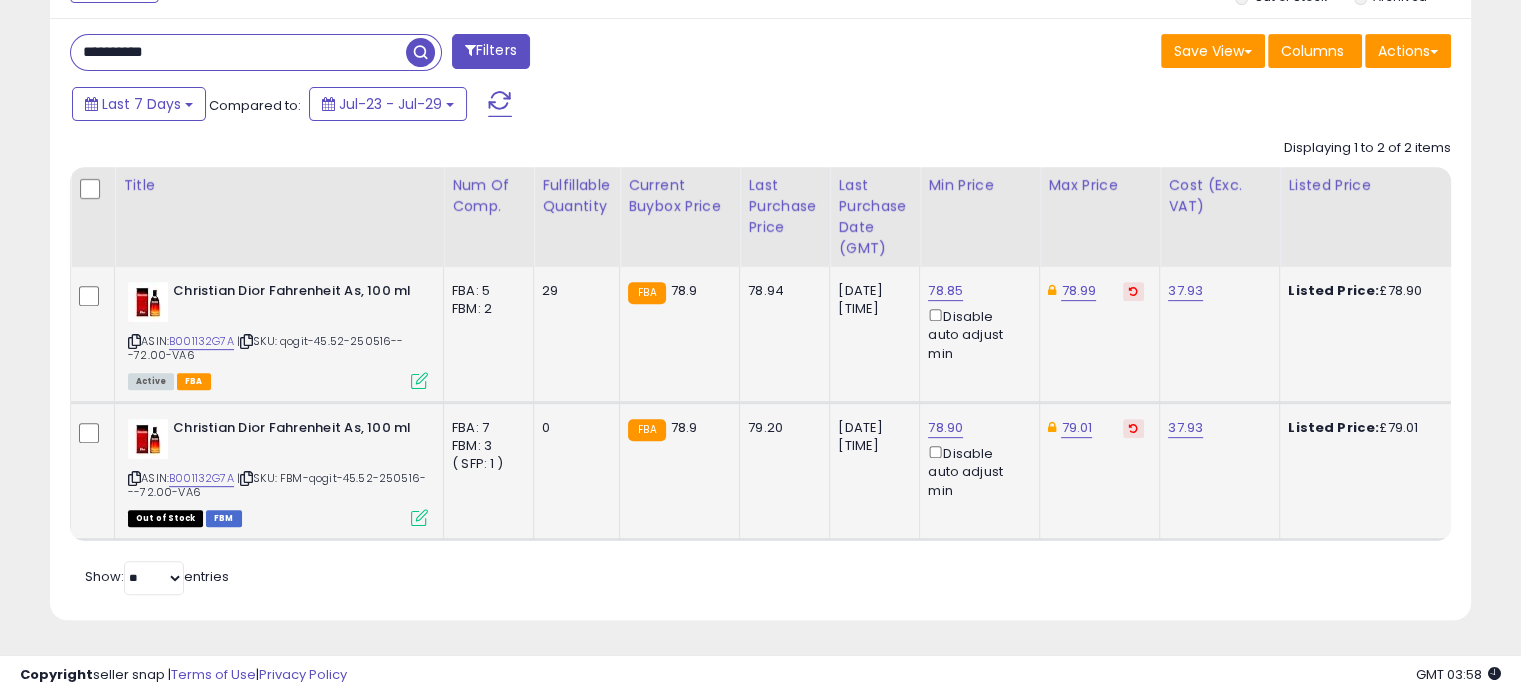 scroll, scrollTop: 812, scrollLeft: 0, axis: vertical 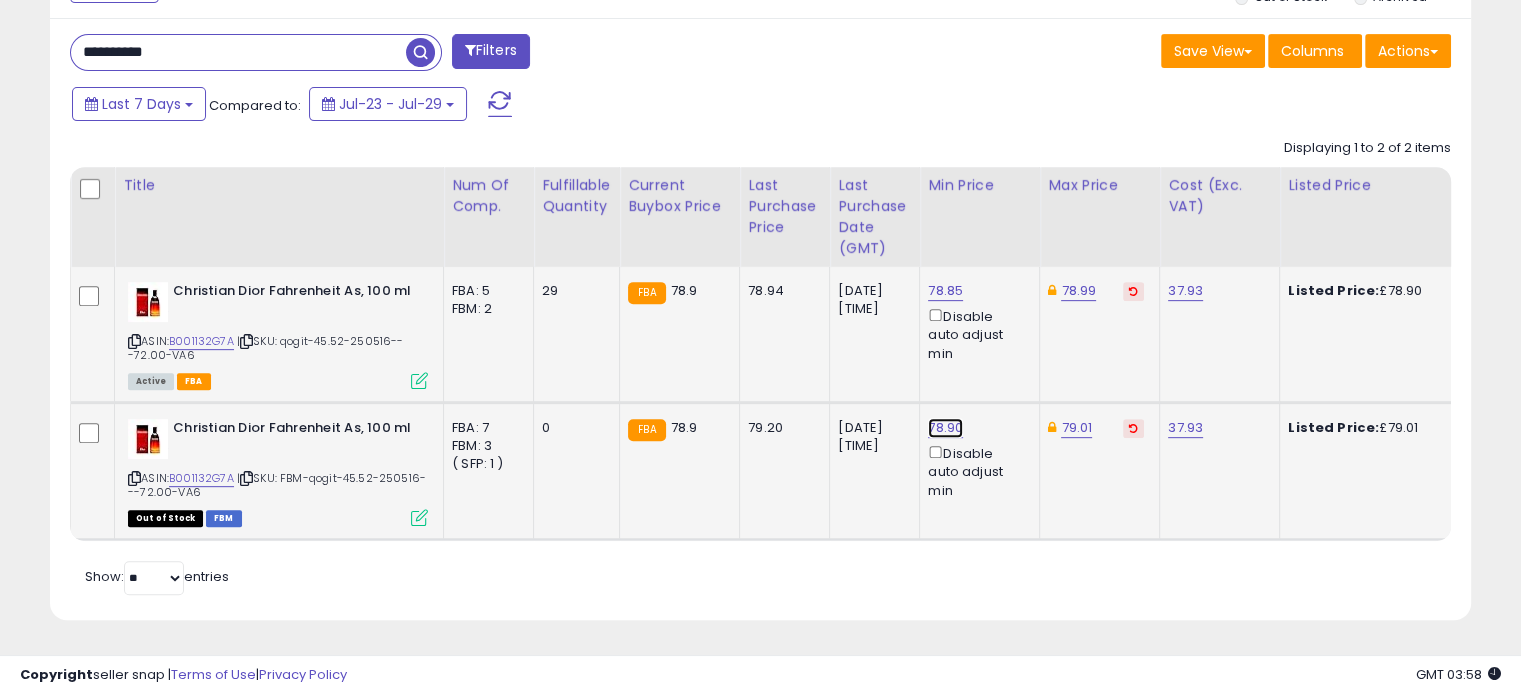 click on "78.90" at bounding box center [945, 291] 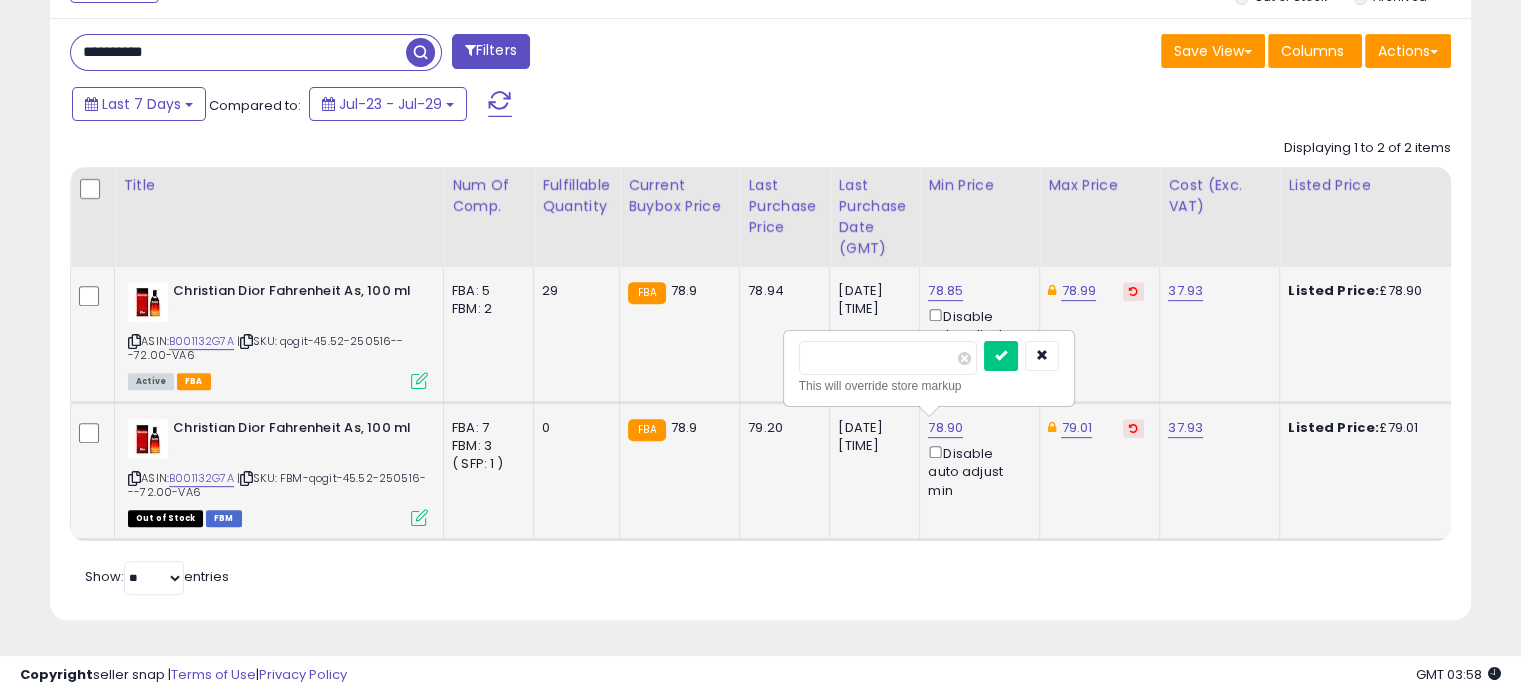 click on "*****" at bounding box center [888, 358] 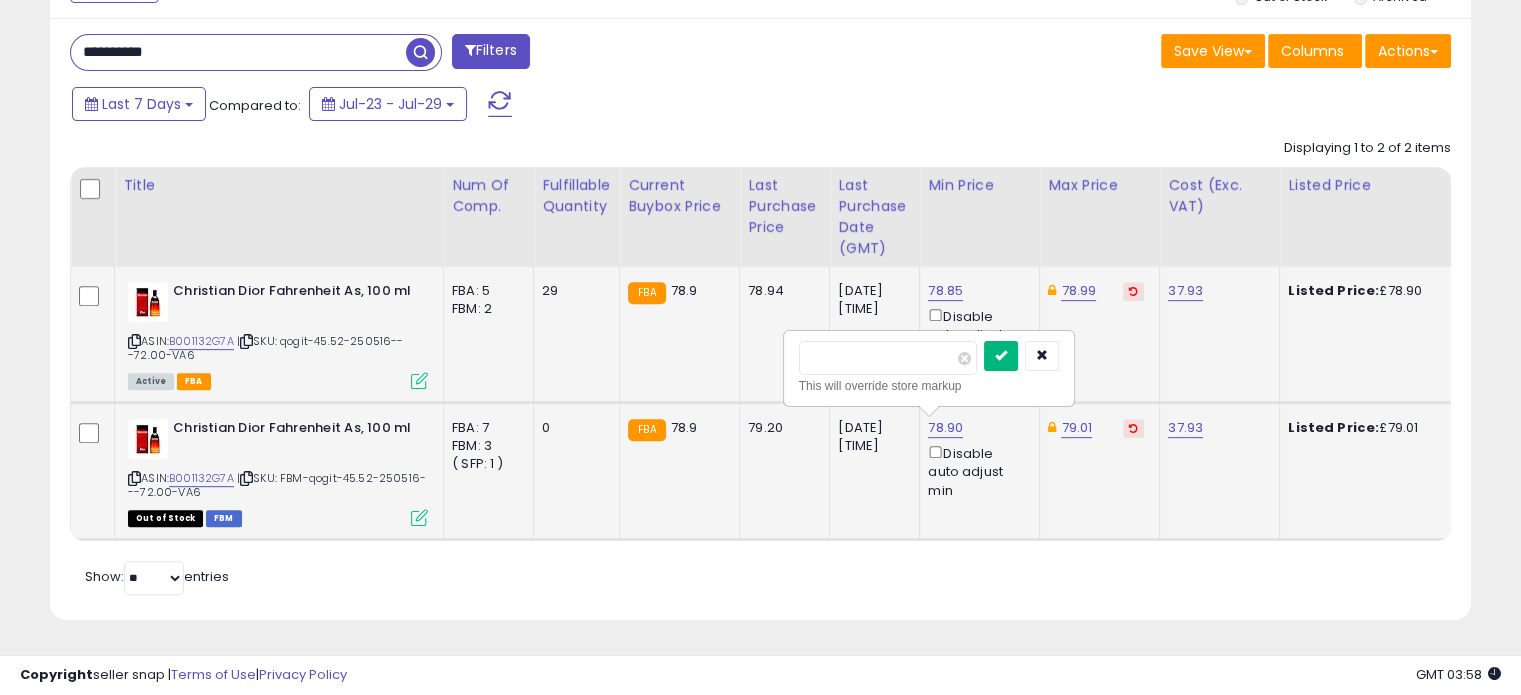 type on "*****" 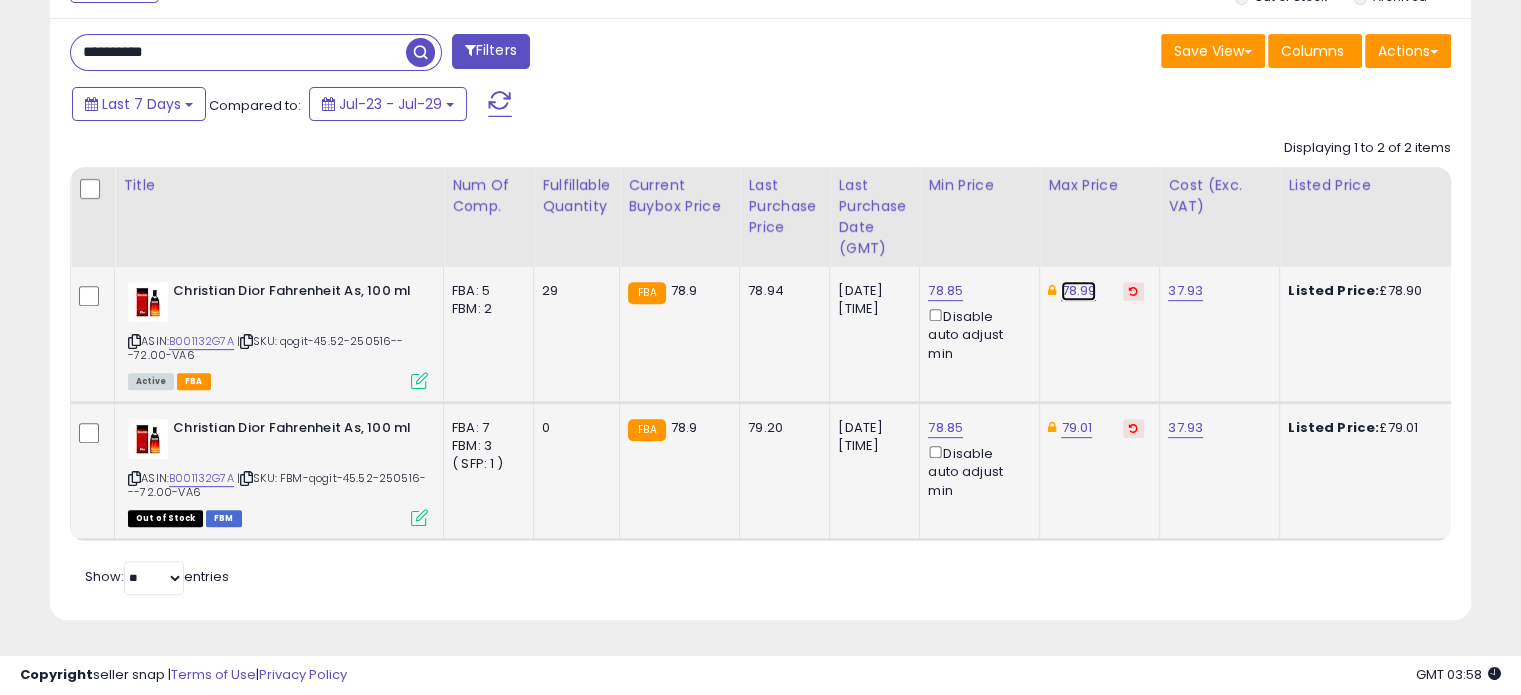 click on "78.99" at bounding box center [1078, 291] 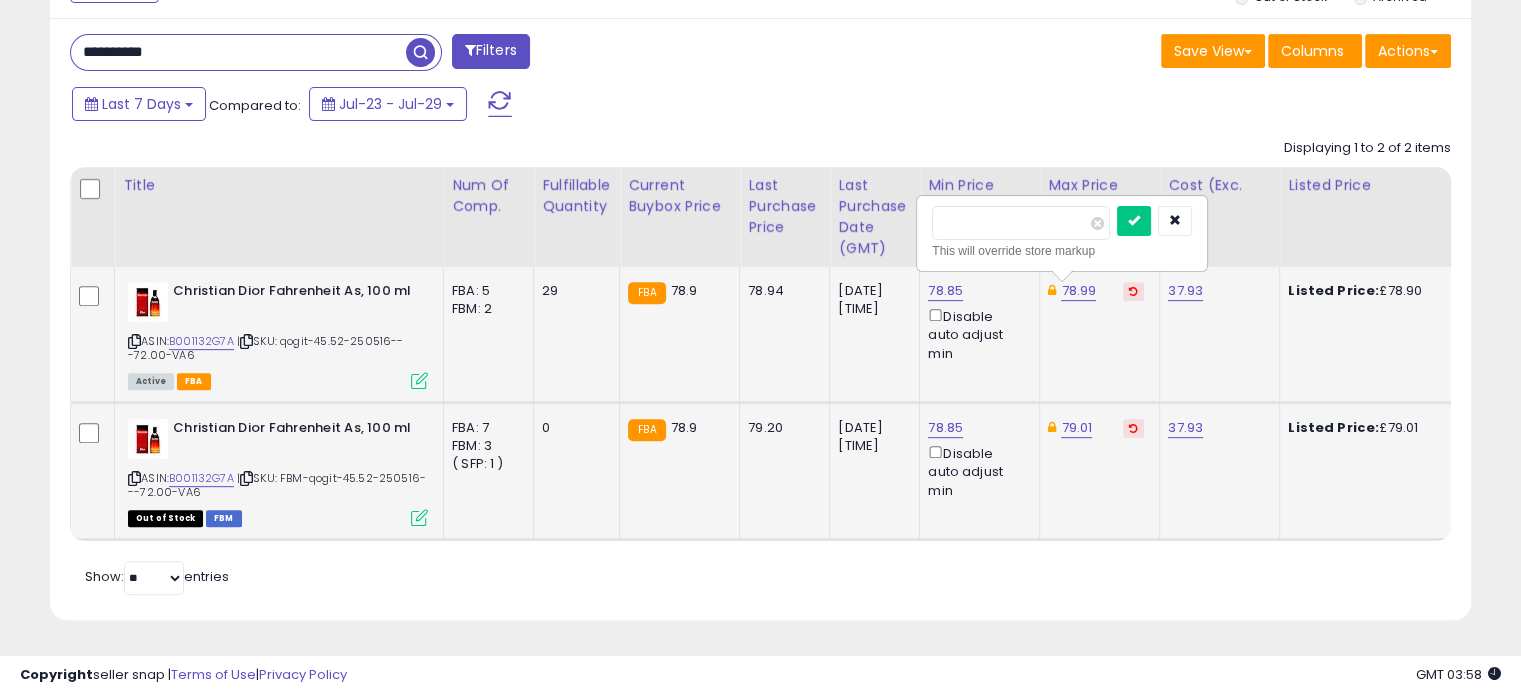 click on "*****" at bounding box center (1021, 223) 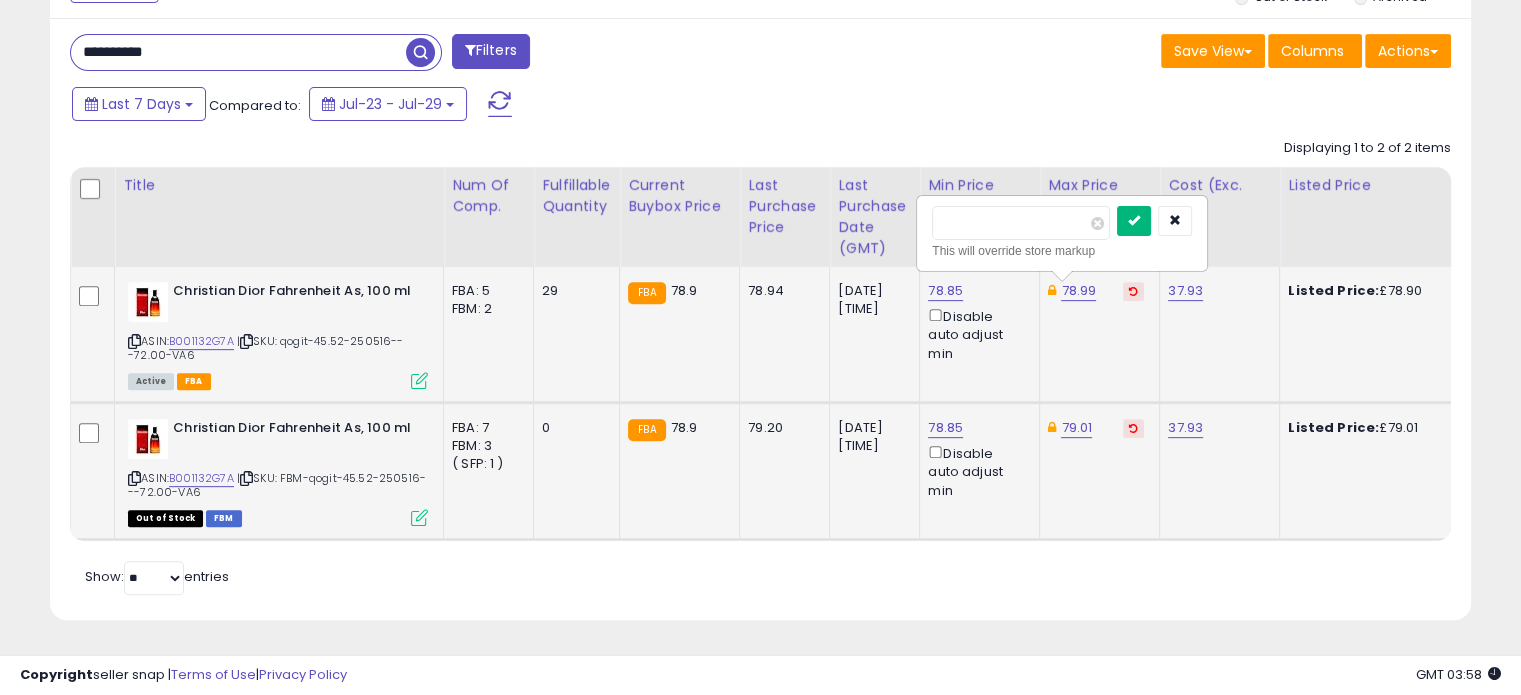 type on "*****" 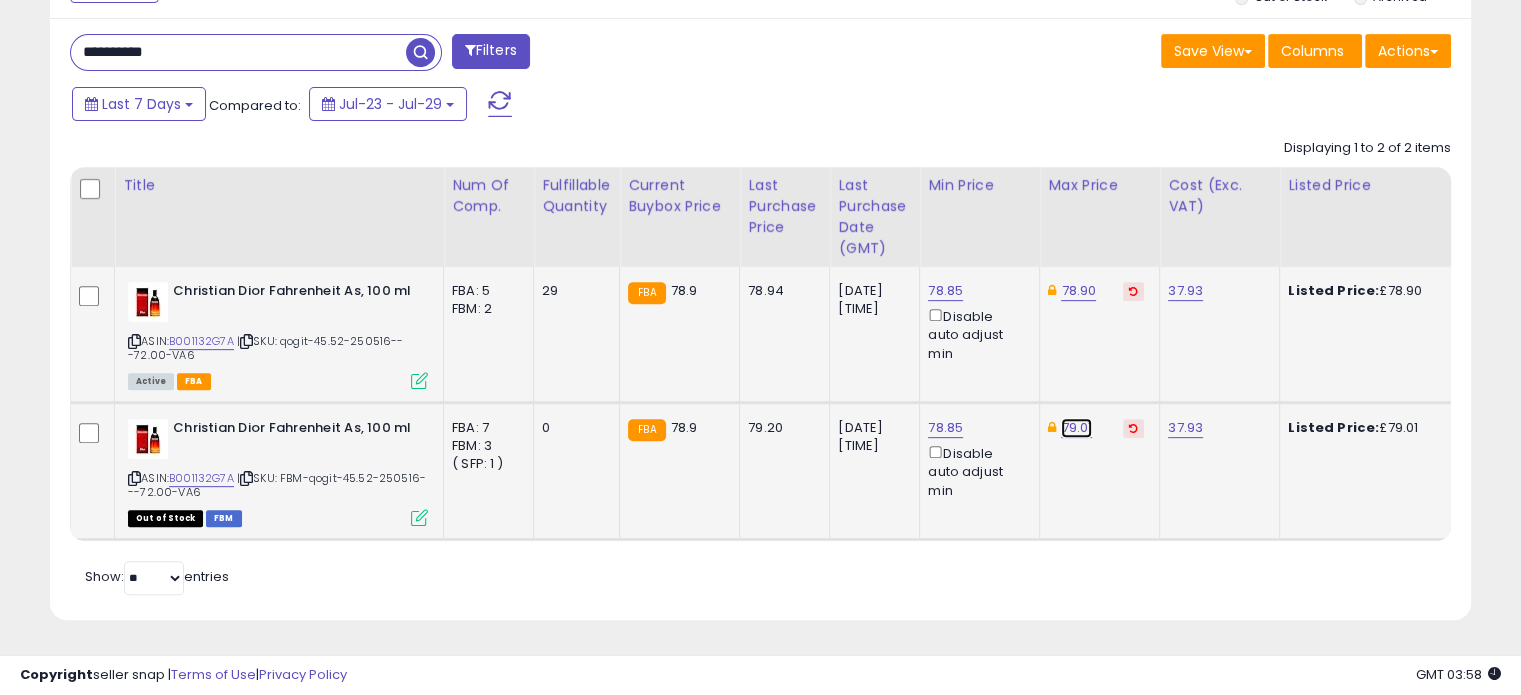 click on "79.01" at bounding box center (1078, 291) 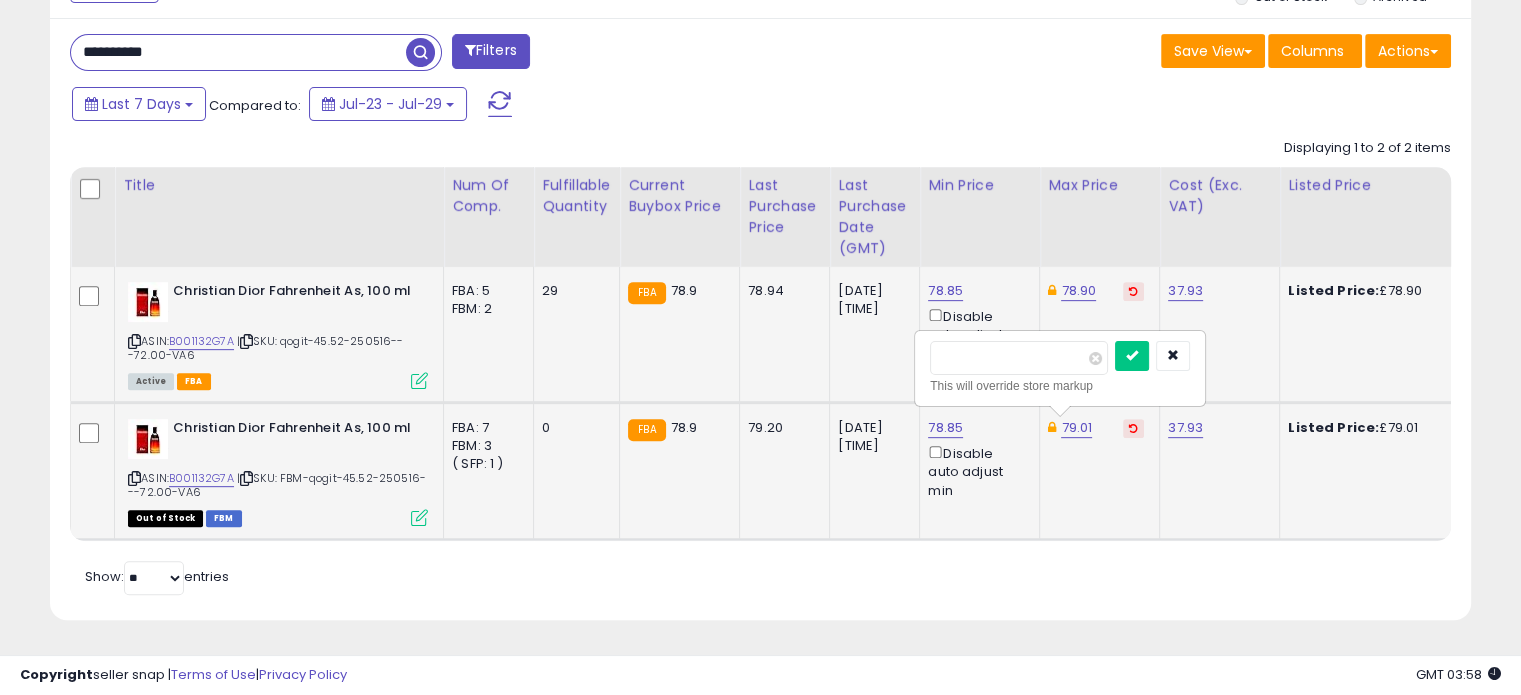 drag, startPoint x: 987, startPoint y: 346, endPoint x: 948, endPoint y: 344, distance: 39.051247 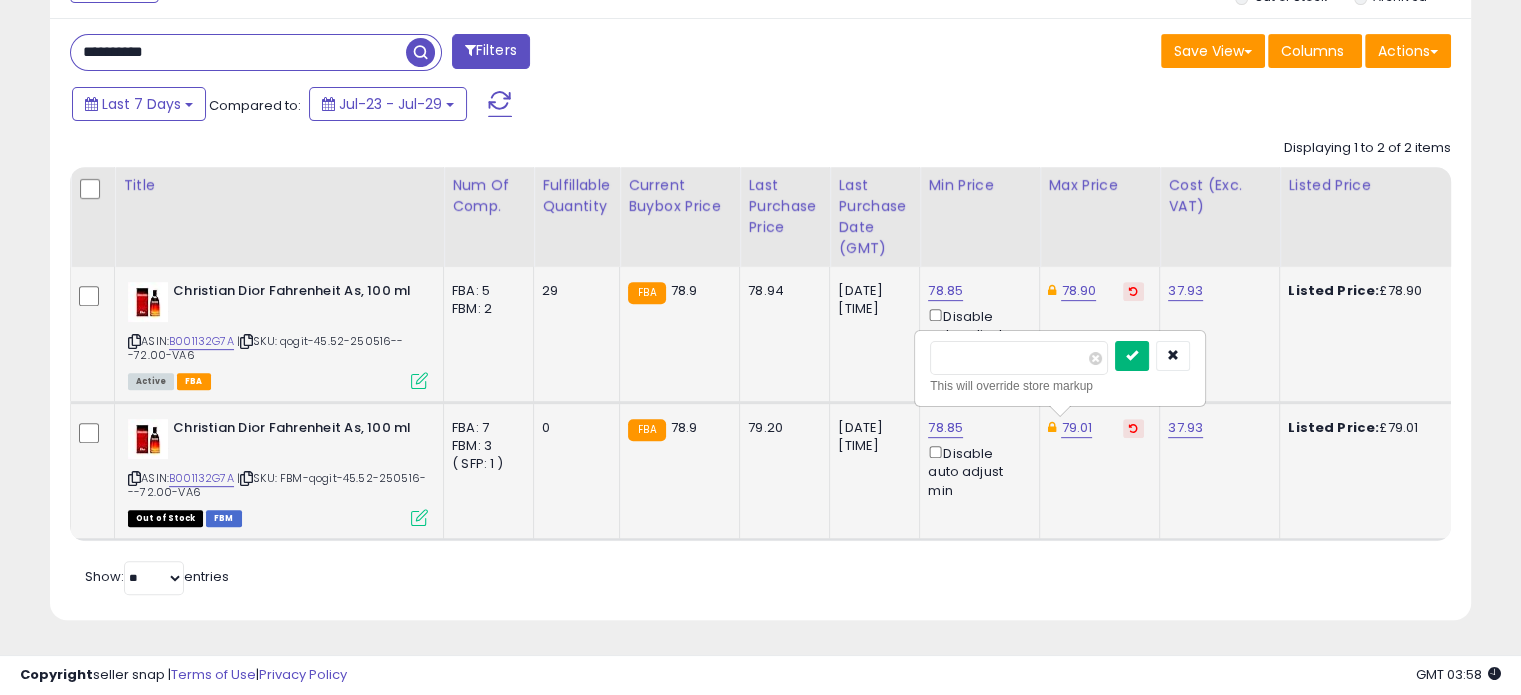 type on "*****" 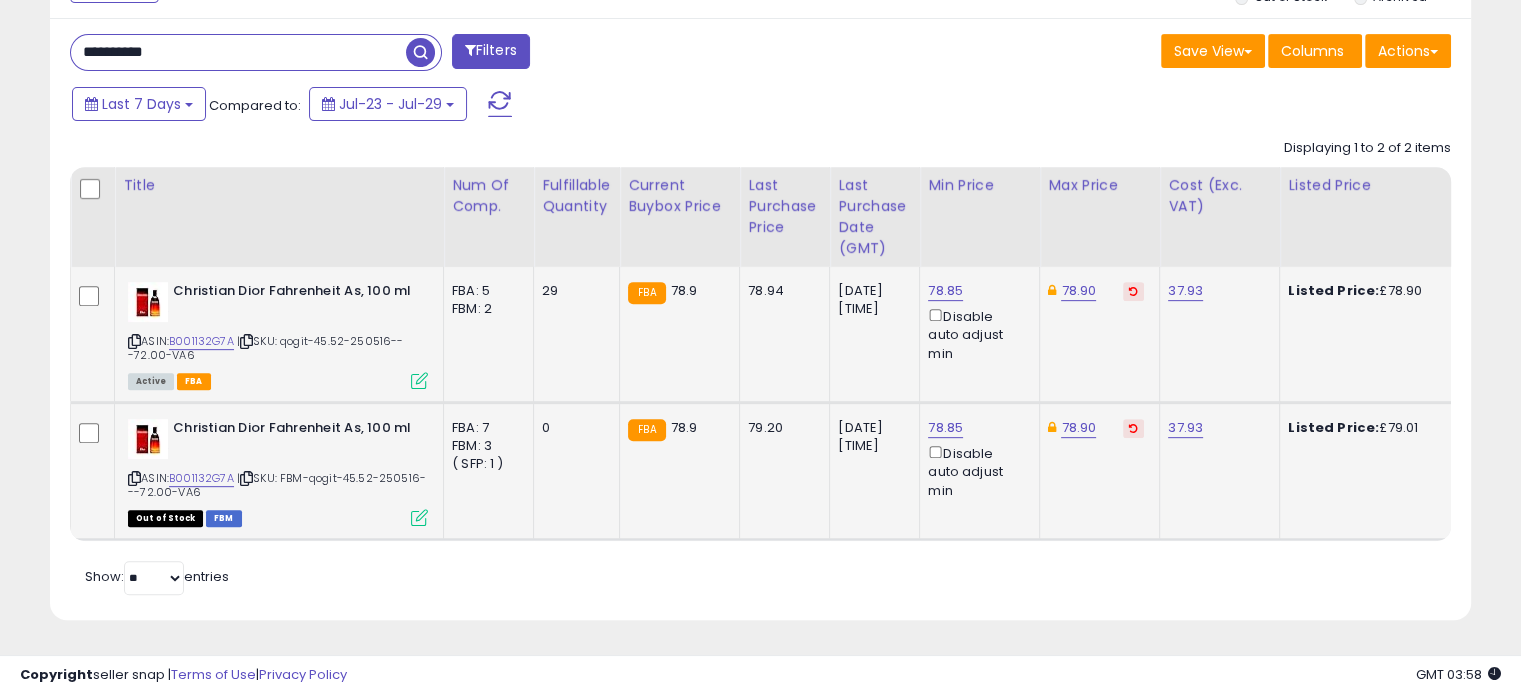 click on "78.90" 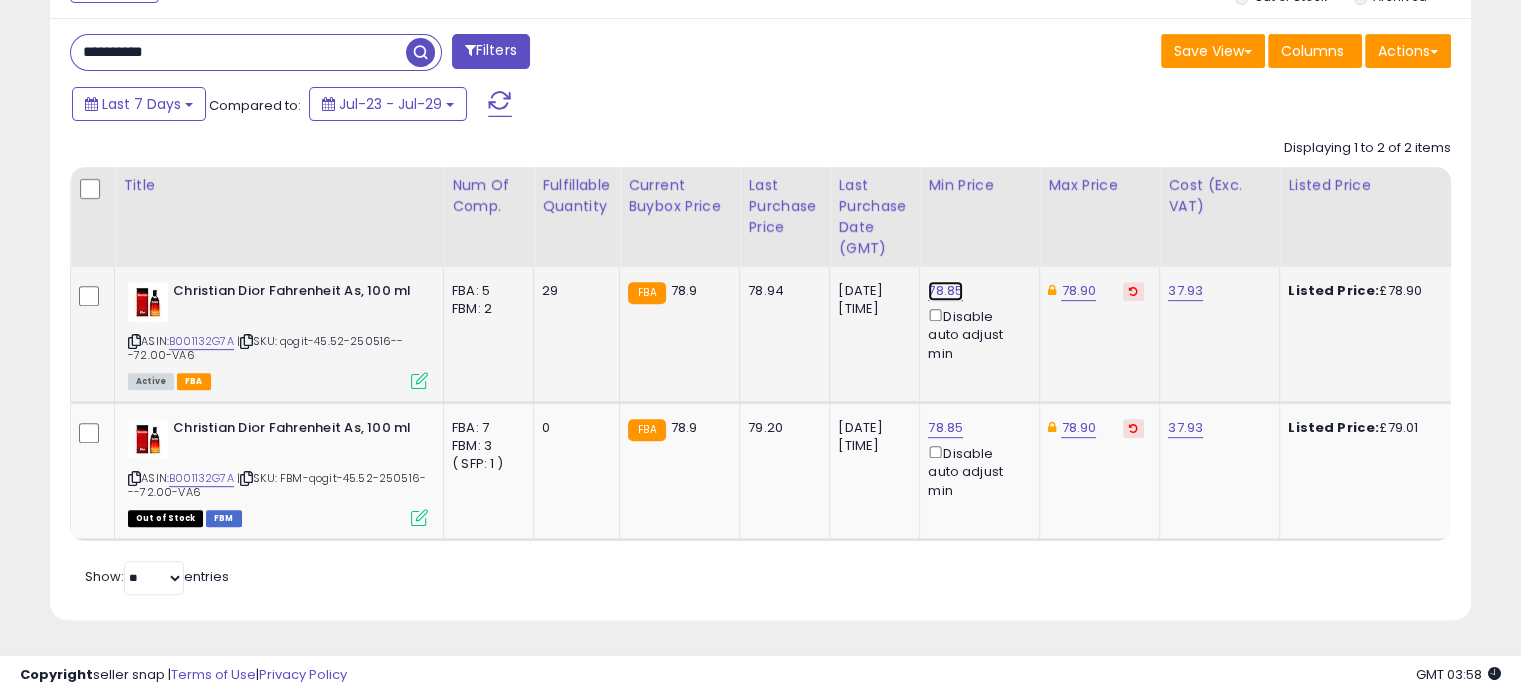 click on "78.85" at bounding box center (945, 291) 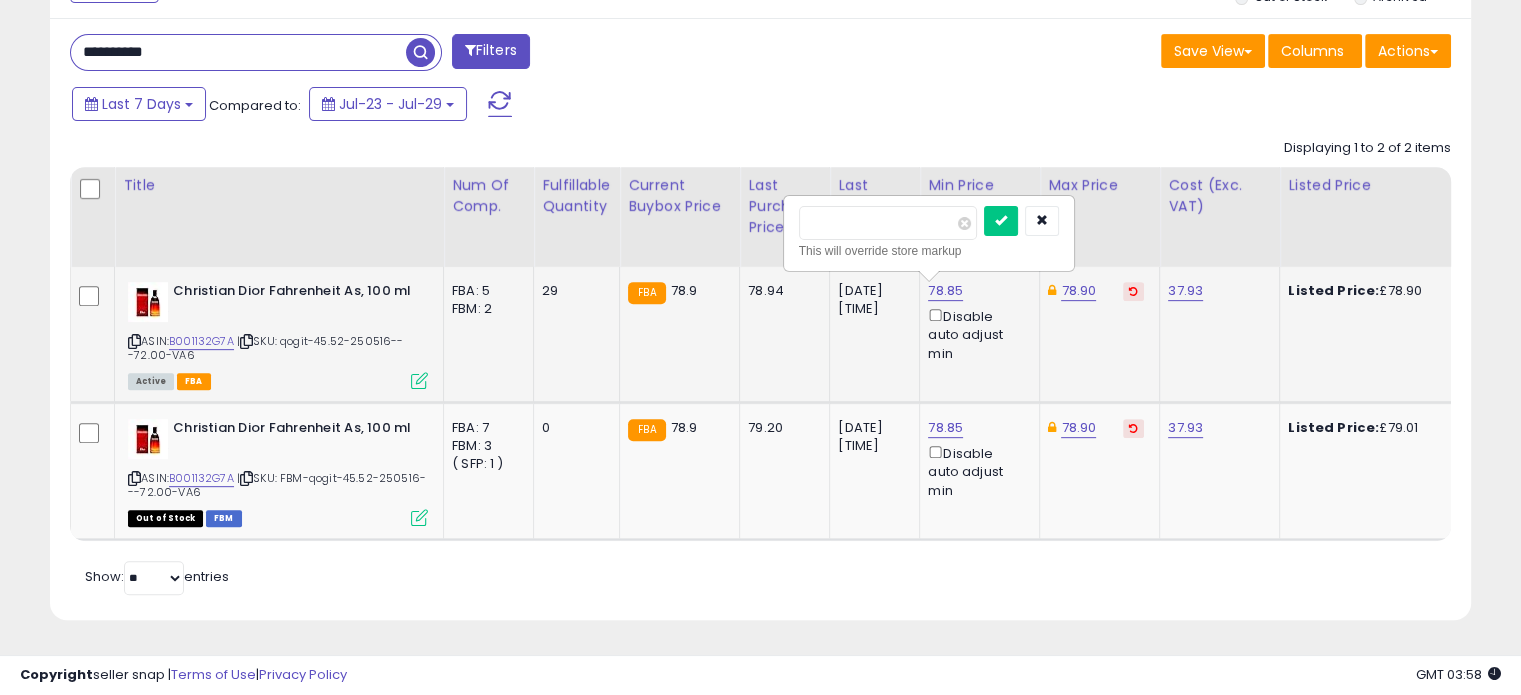 drag, startPoint x: 852, startPoint y: 218, endPoint x: 837, endPoint y: 218, distance: 15 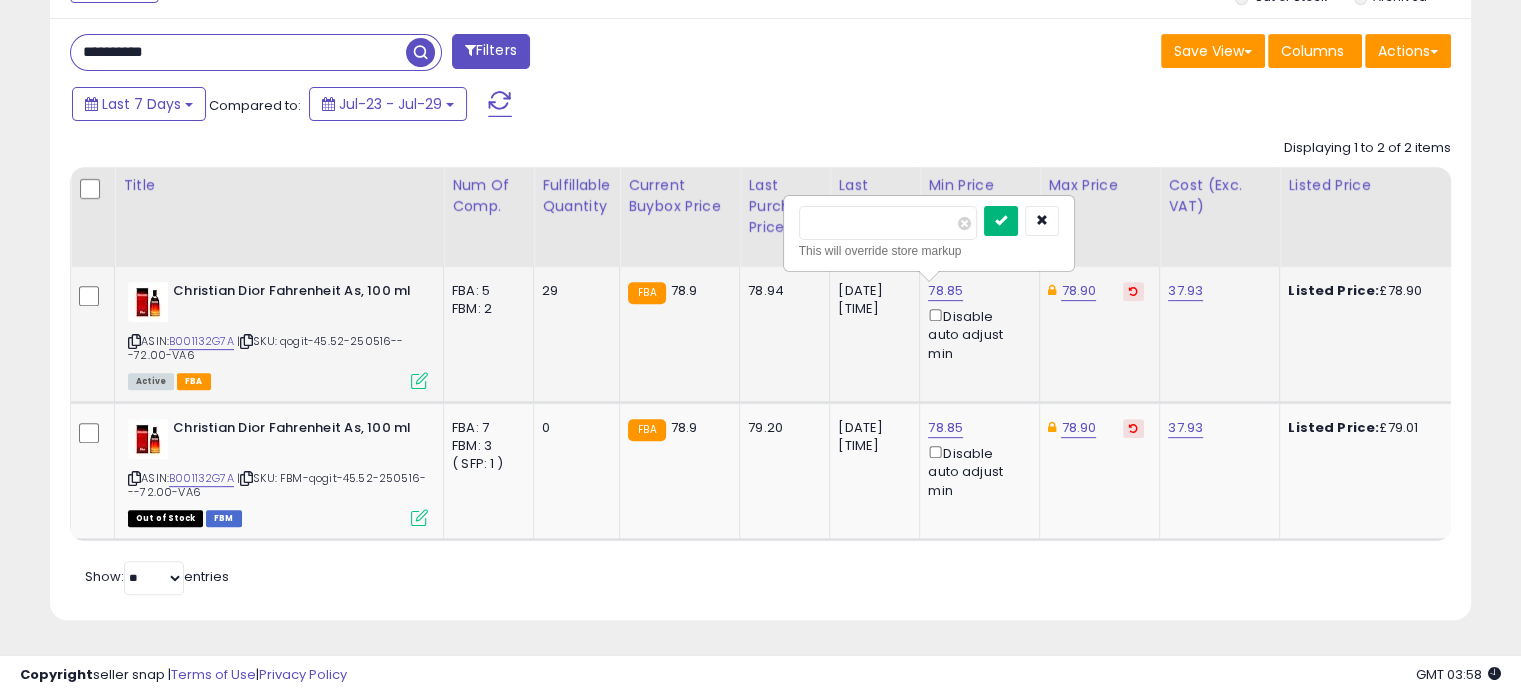type on "*****" 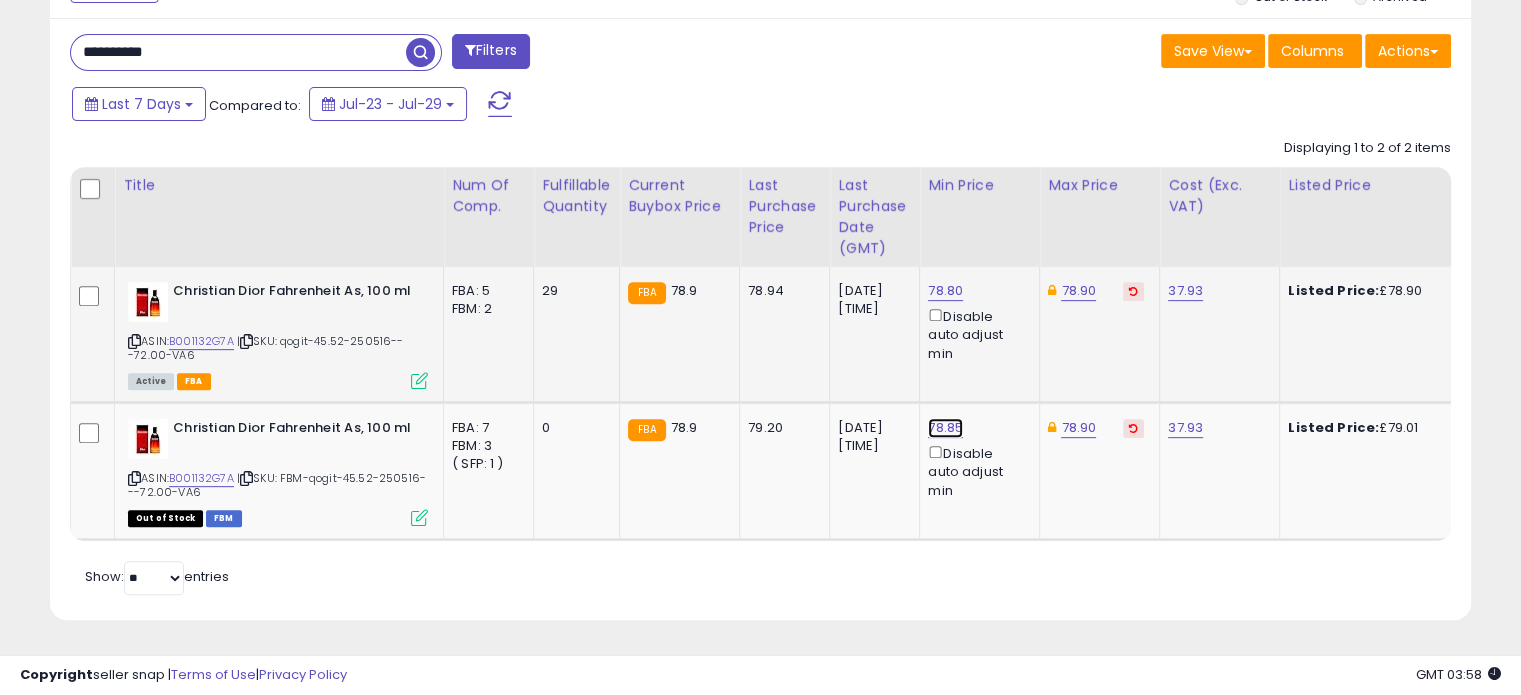 click on "78.85" at bounding box center (945, 291) 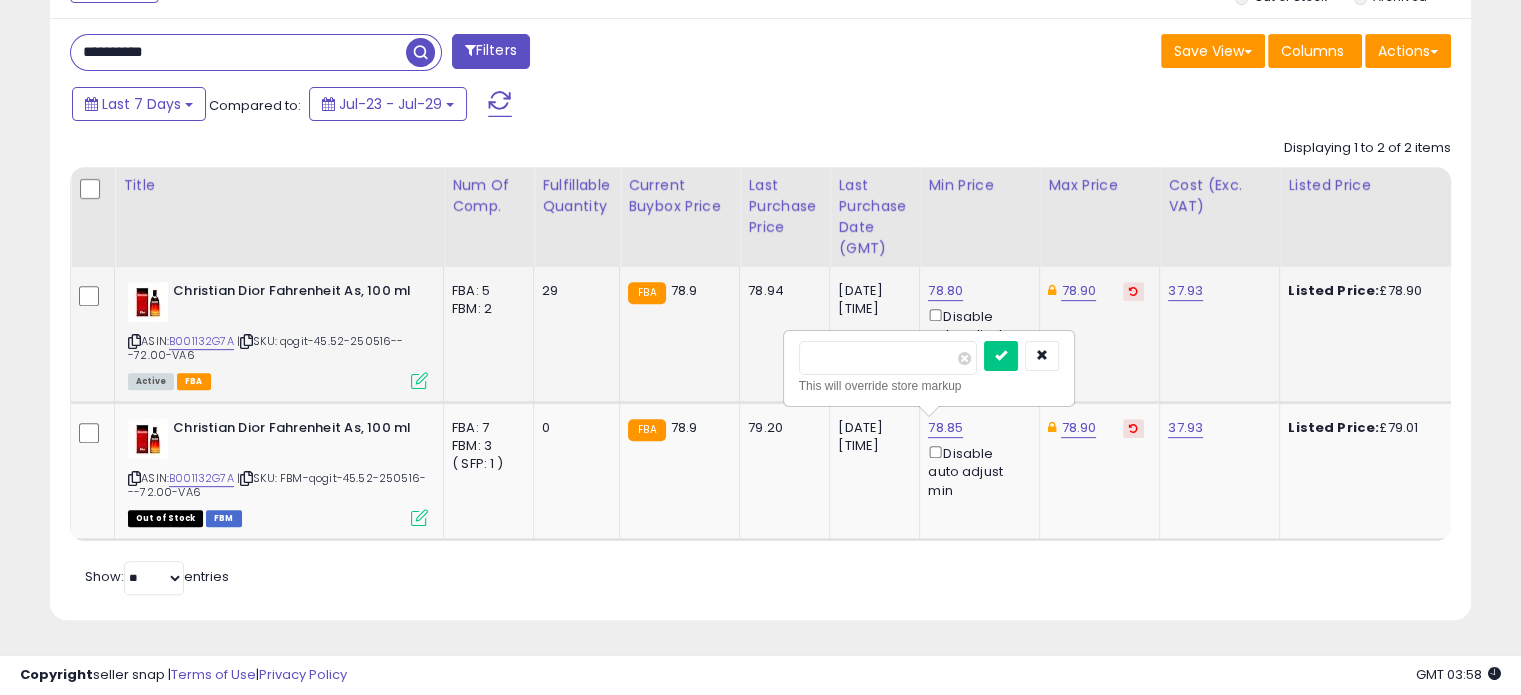 click on "*****" at bounding box center [888, 358] 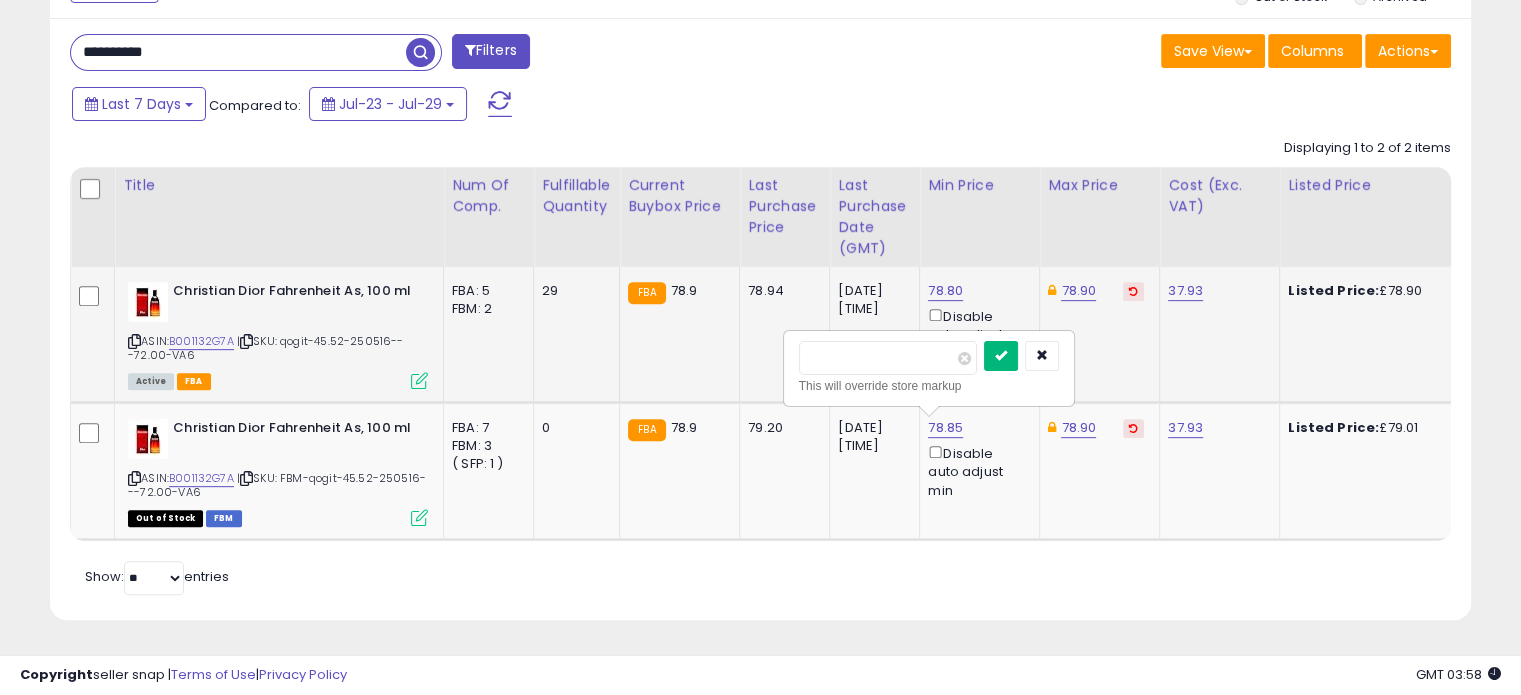 type on "*****" 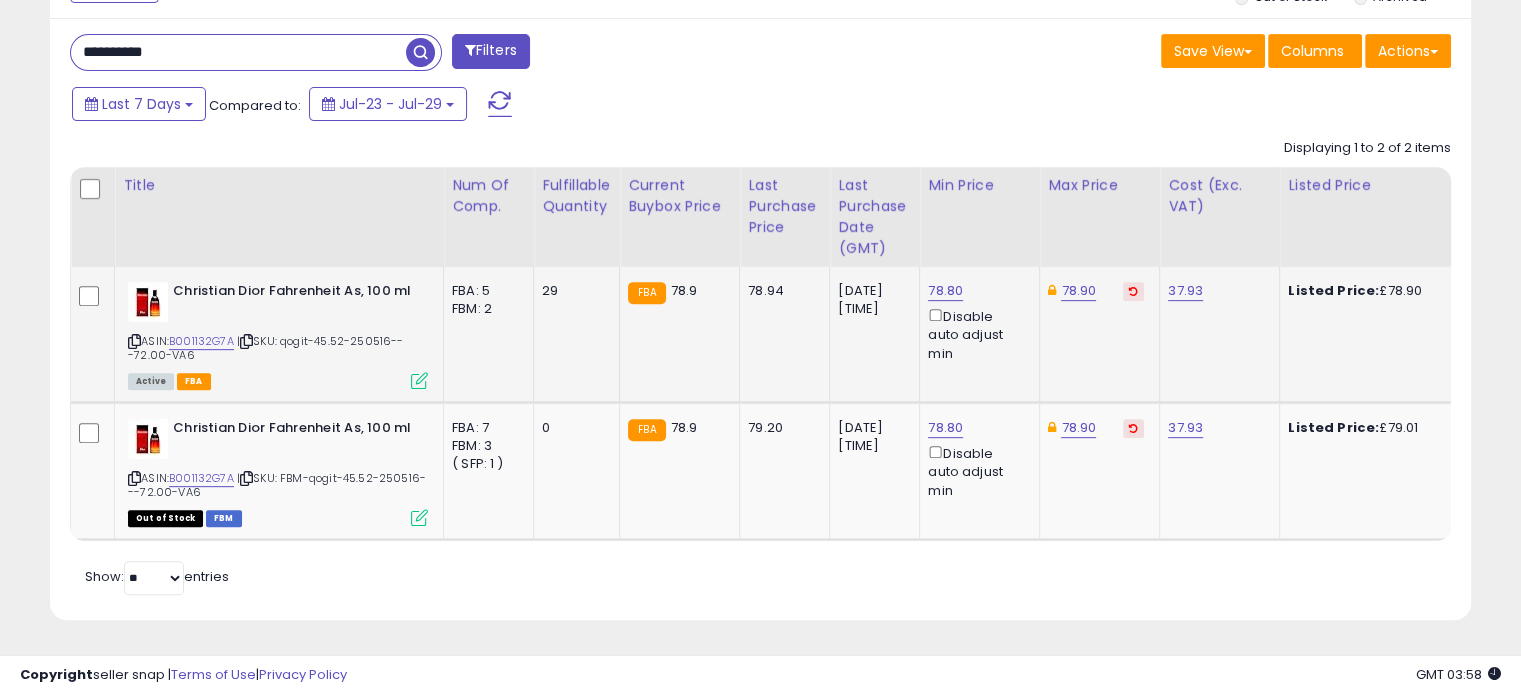 click on "78.90" at bounding box center (1096, 291) 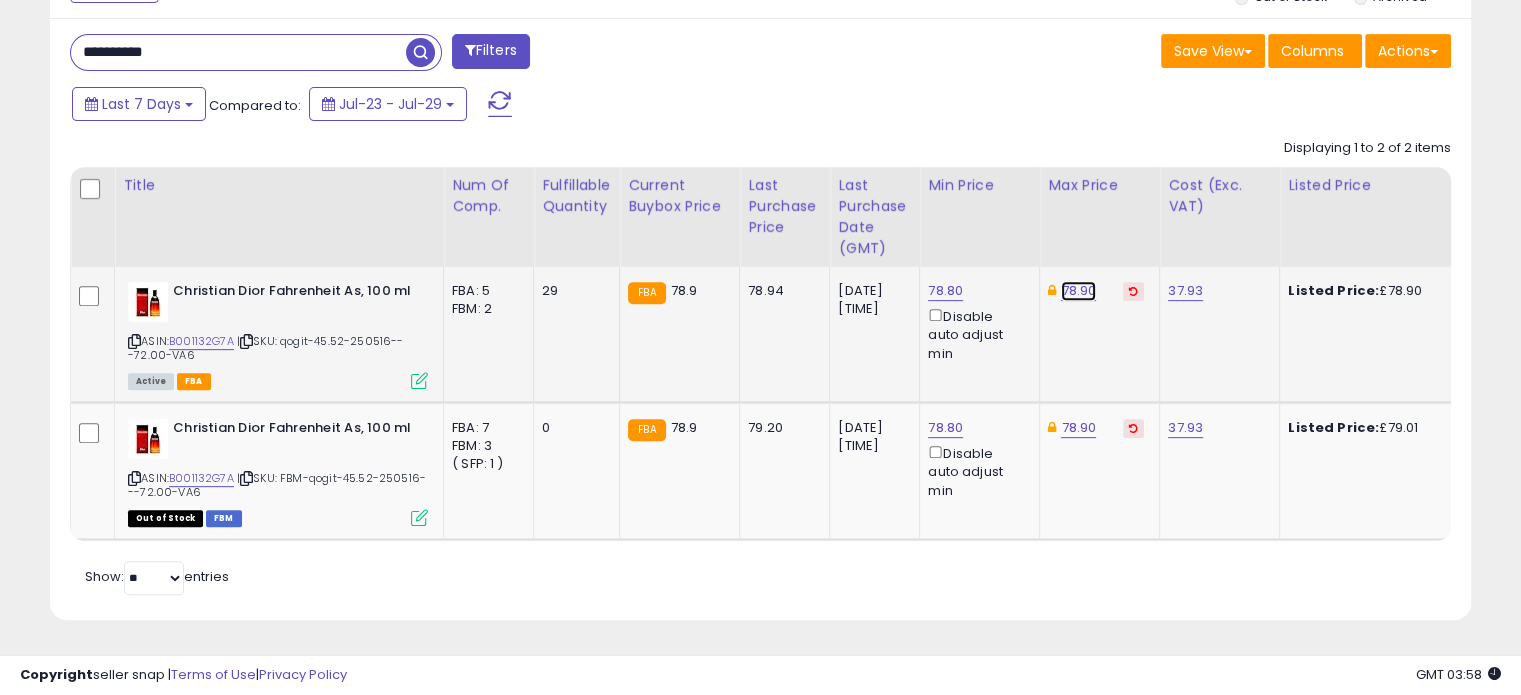 click on "78.90" at bounding box center (1078, 291) 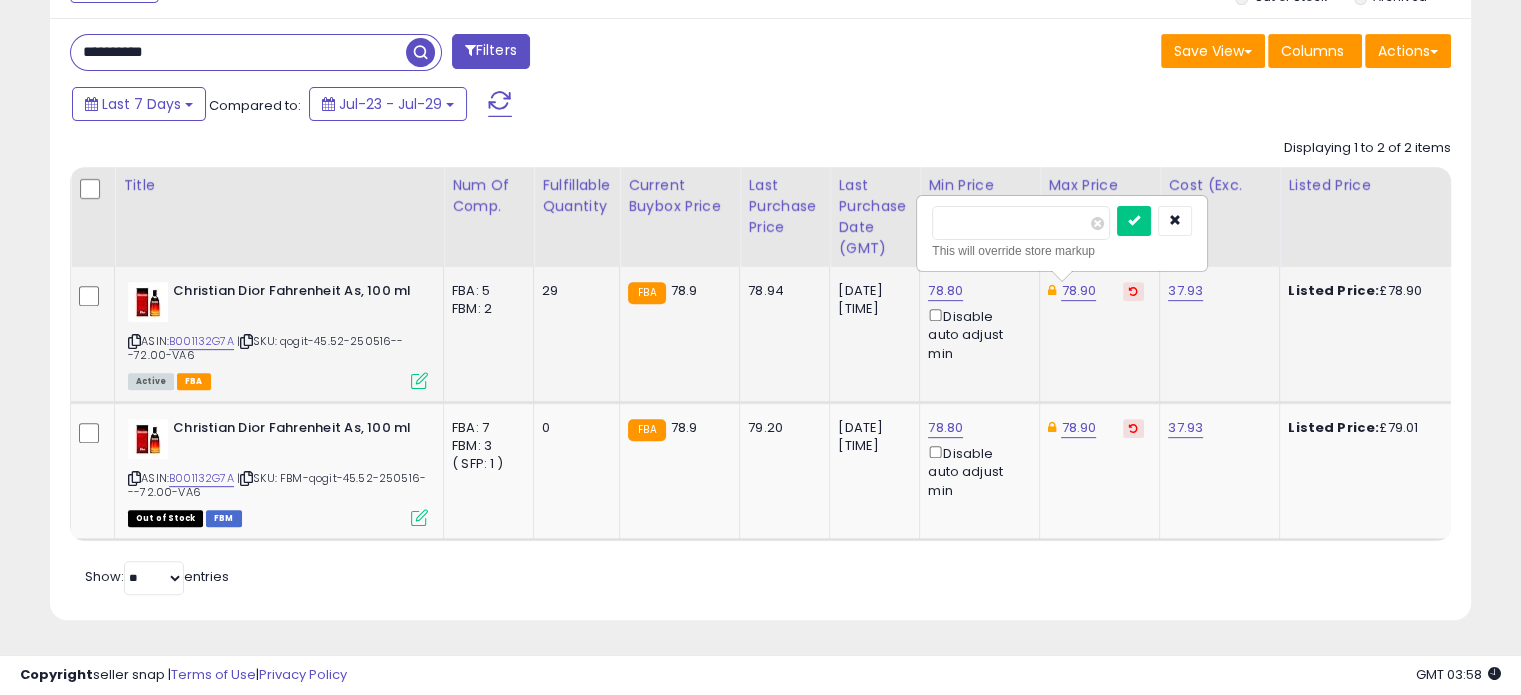 drag, startPoint x: 979, startPoint y: 218, endPoint x: 967, endPoint y: 219, distance: 12.0415945 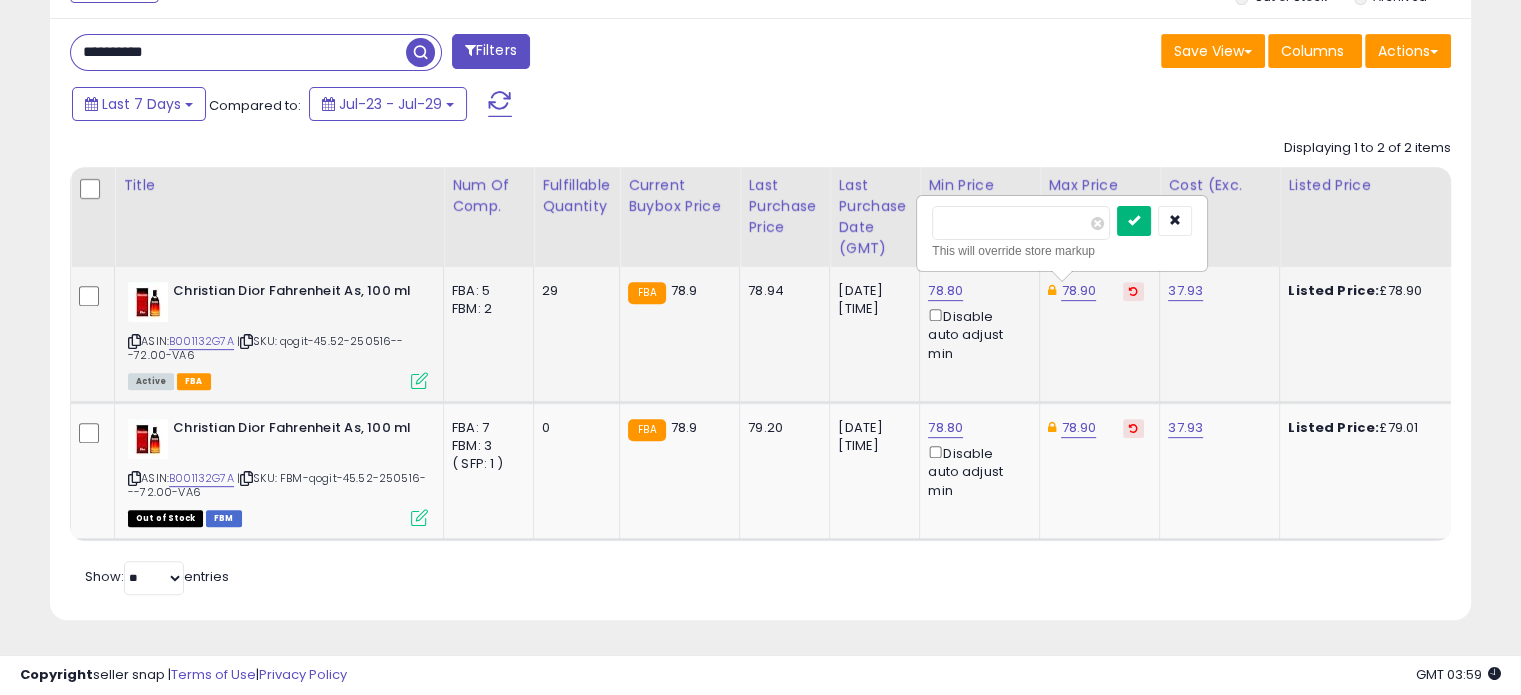type on "*****" 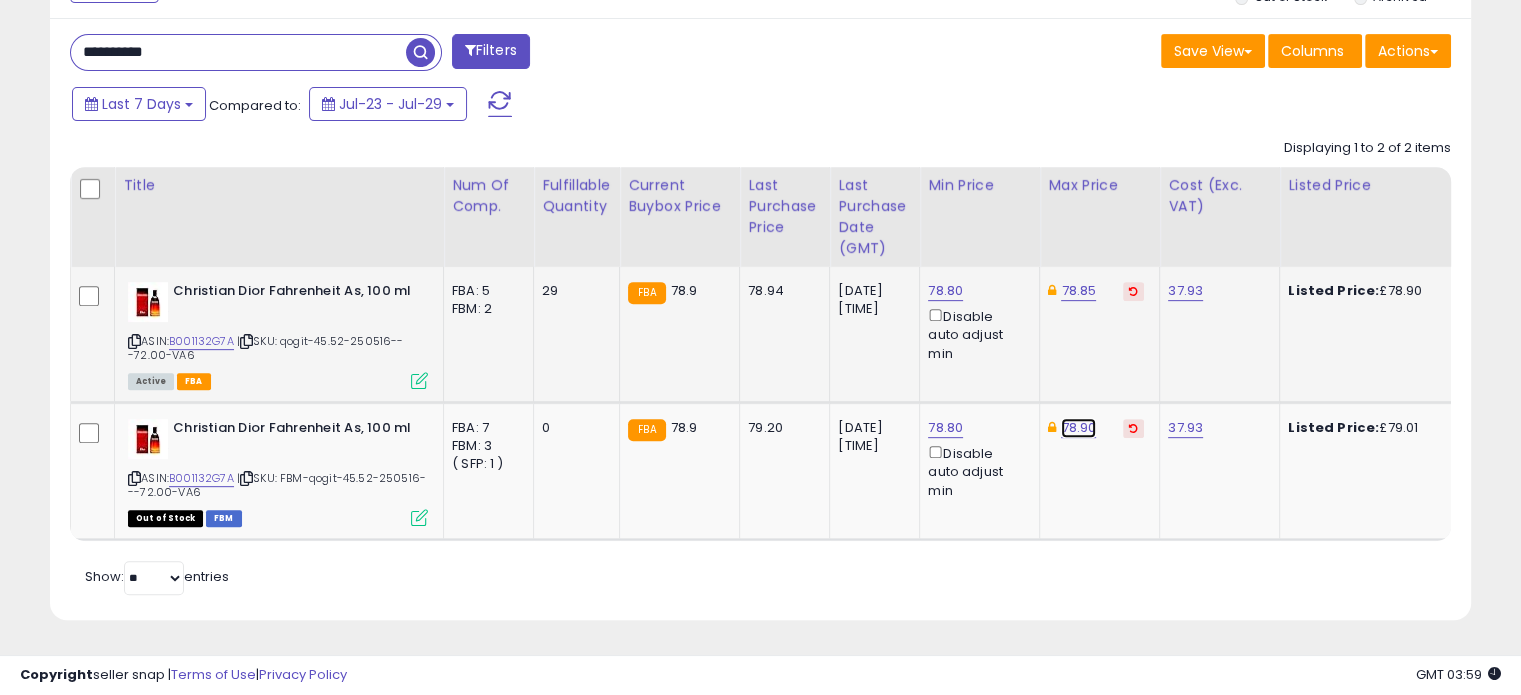 click on "78.90" at bounding box center [1078, 291] 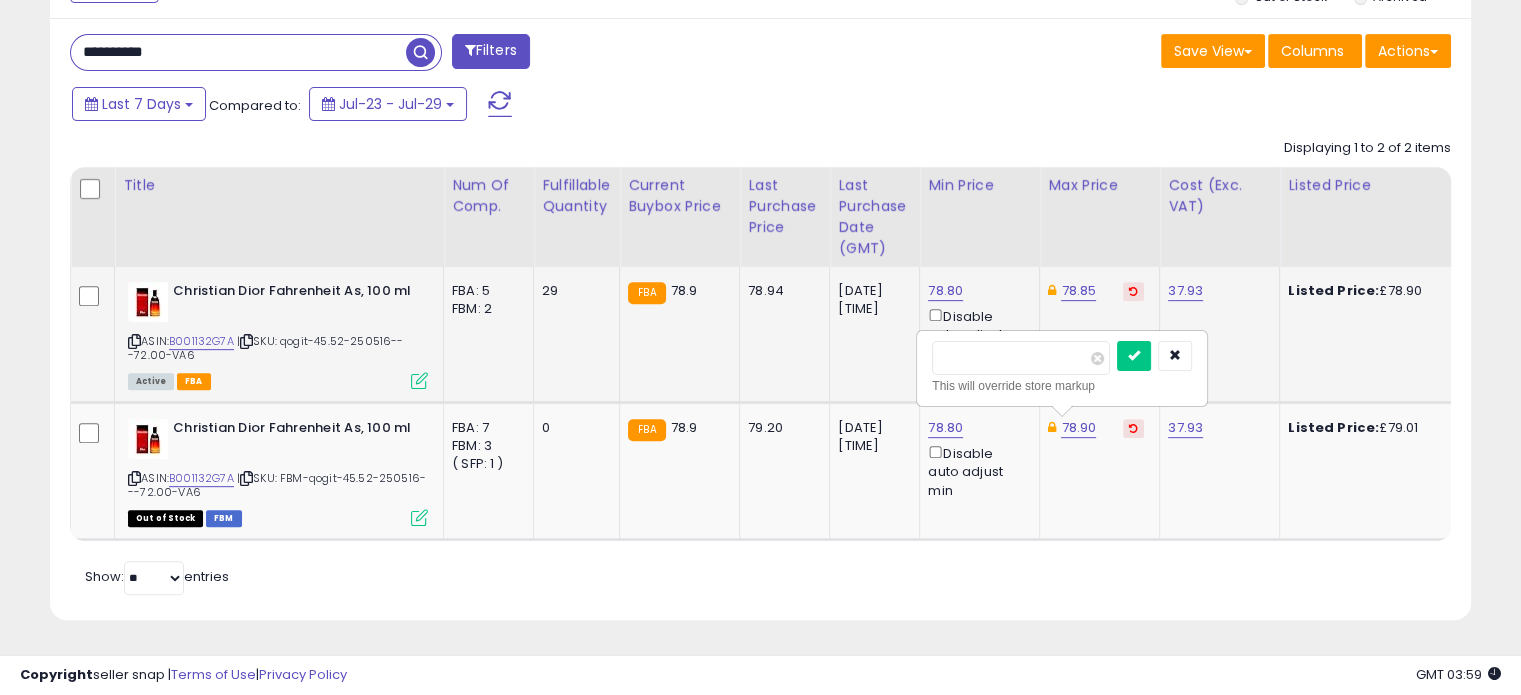 drag, startPoint x: 979, startPoint y: 340, endPoint x: 968, endPoint y: 343, distance: 11.401754 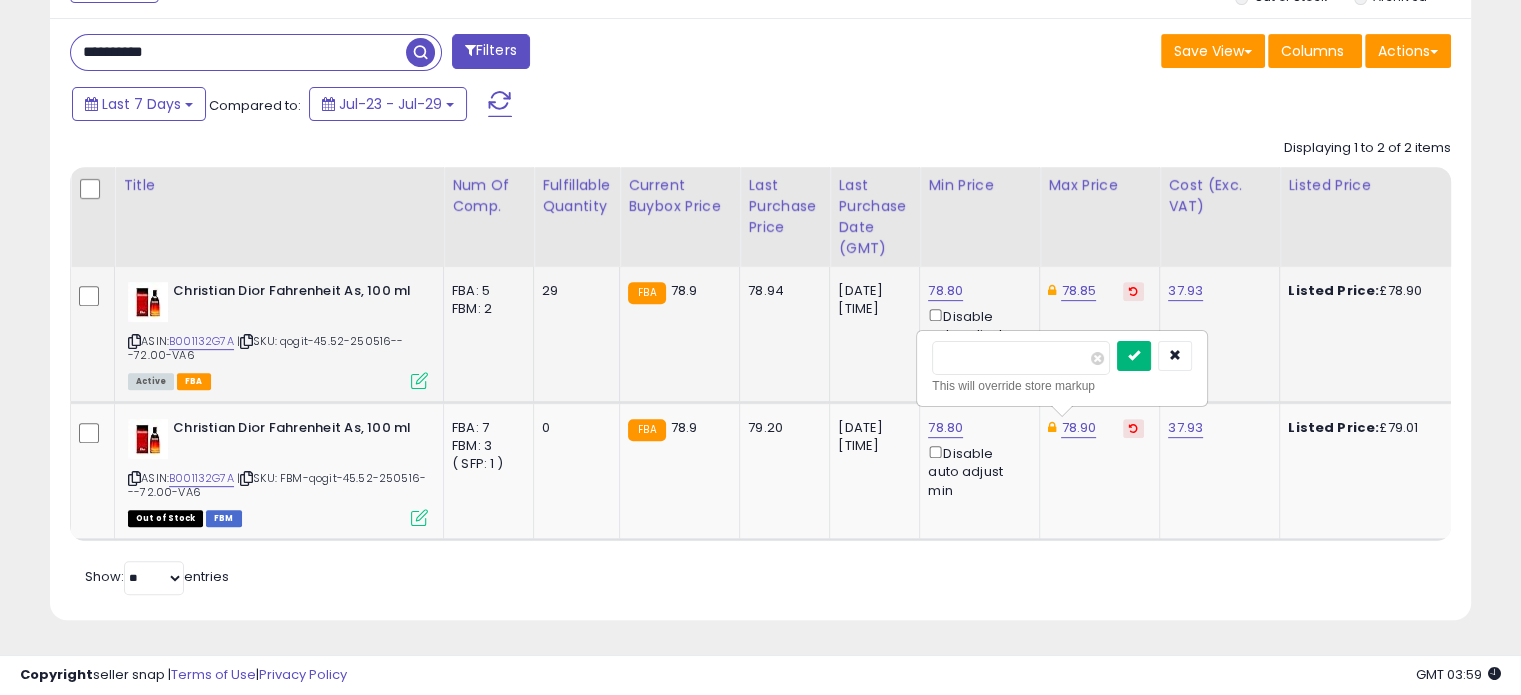 type on "*****" 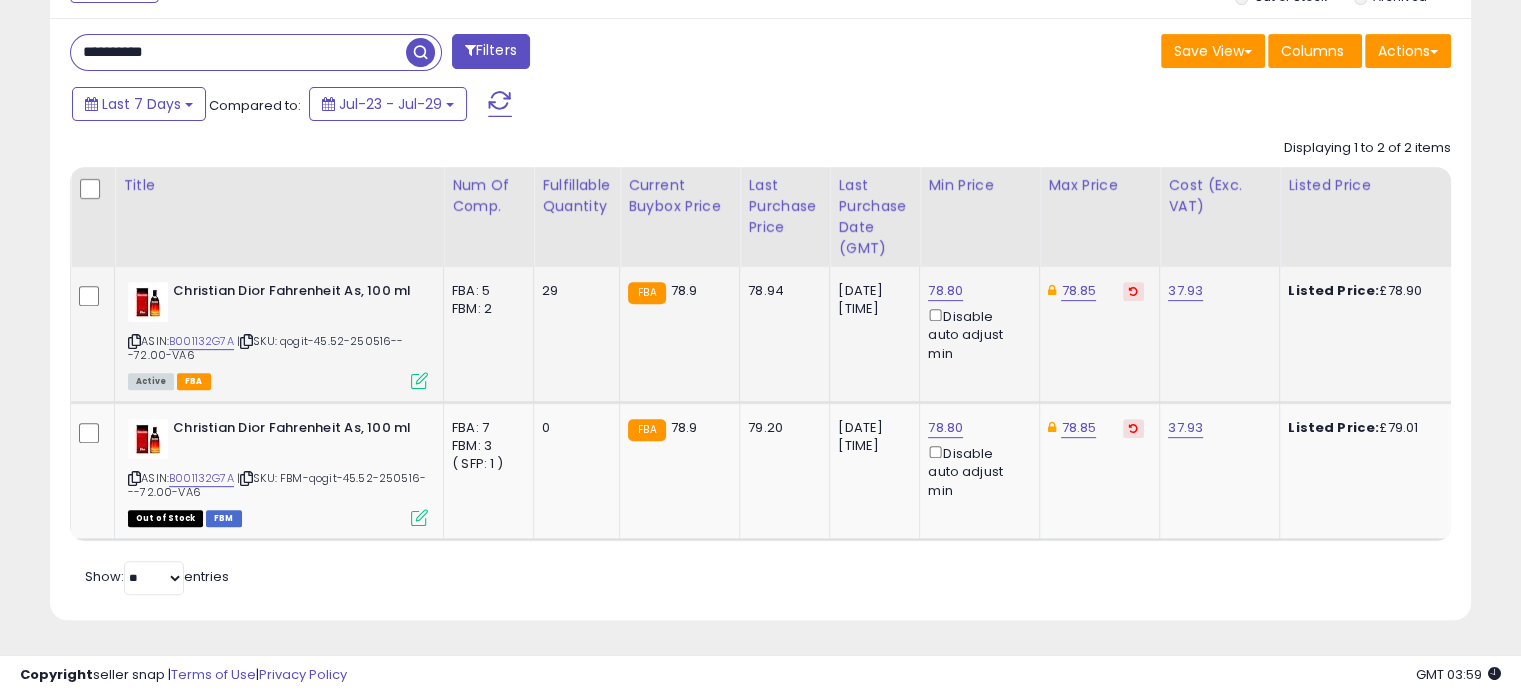 click on "Retrieving listings data..
Displaying 1 to 2 of 2 items
Title
Num of Comp." at bounding box center [760, 364] 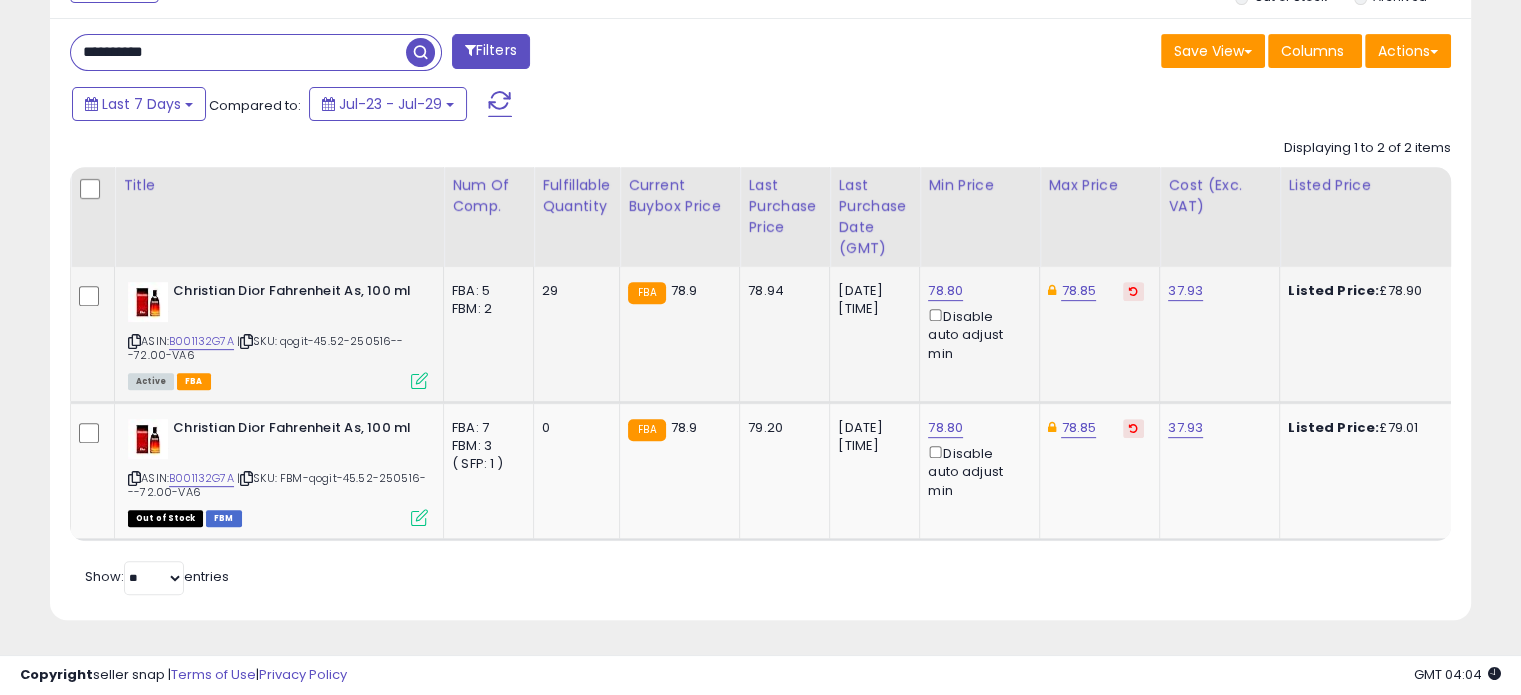 click on "**********" at bounding box center [238, 52] 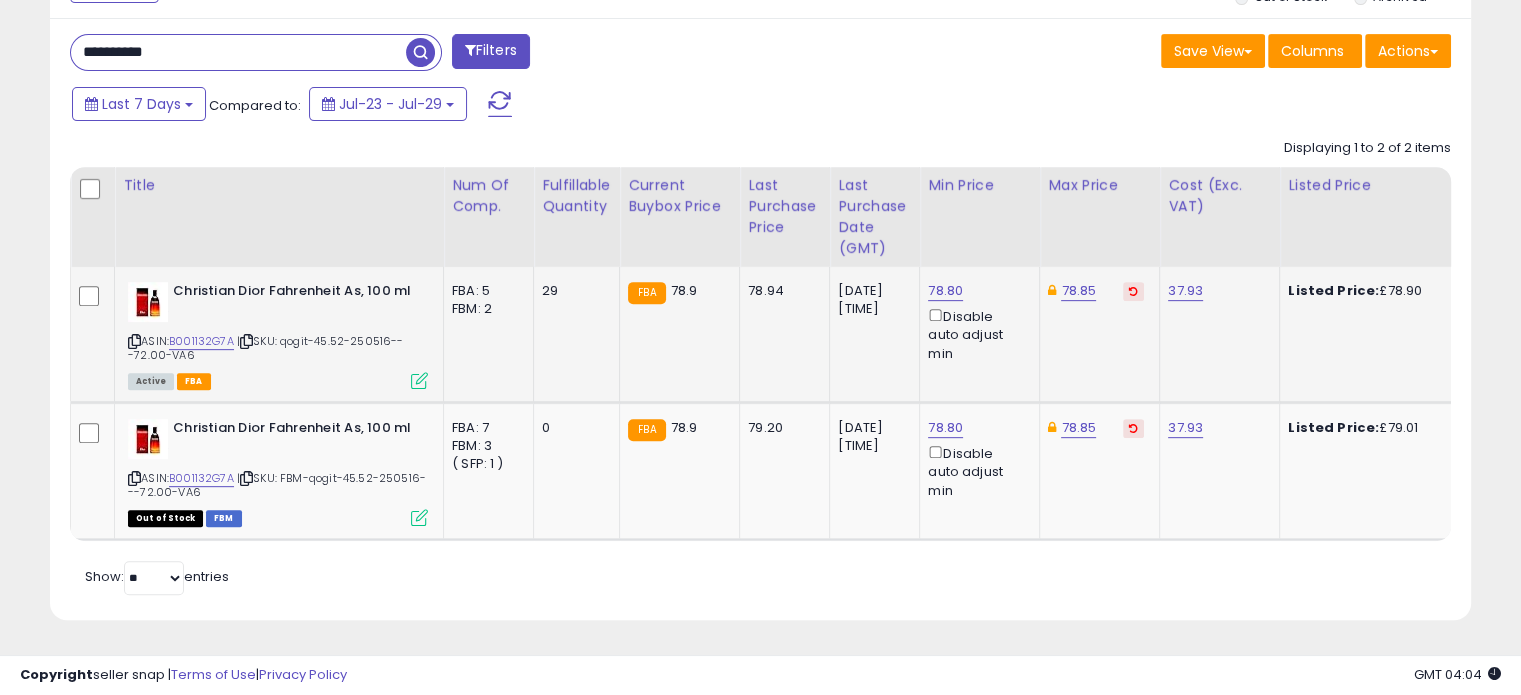 paste 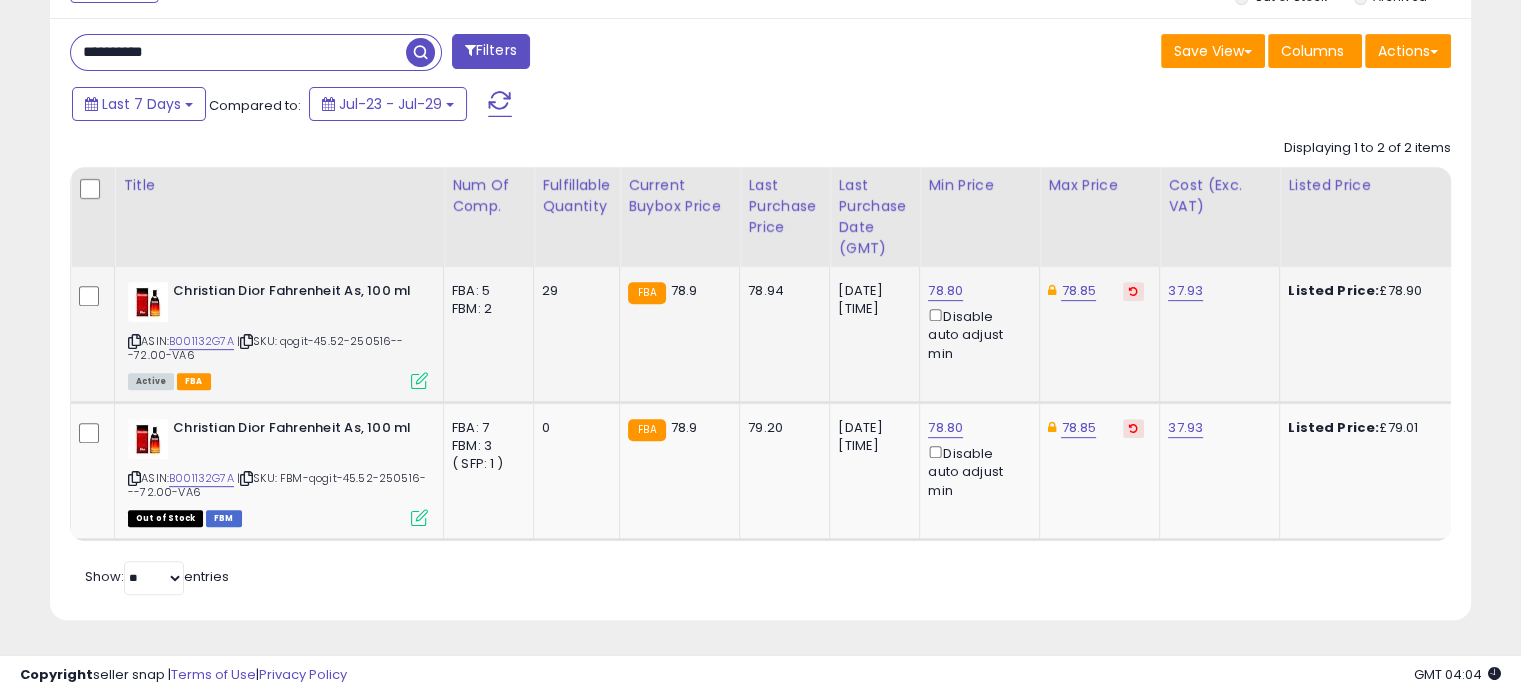 type on "**********" 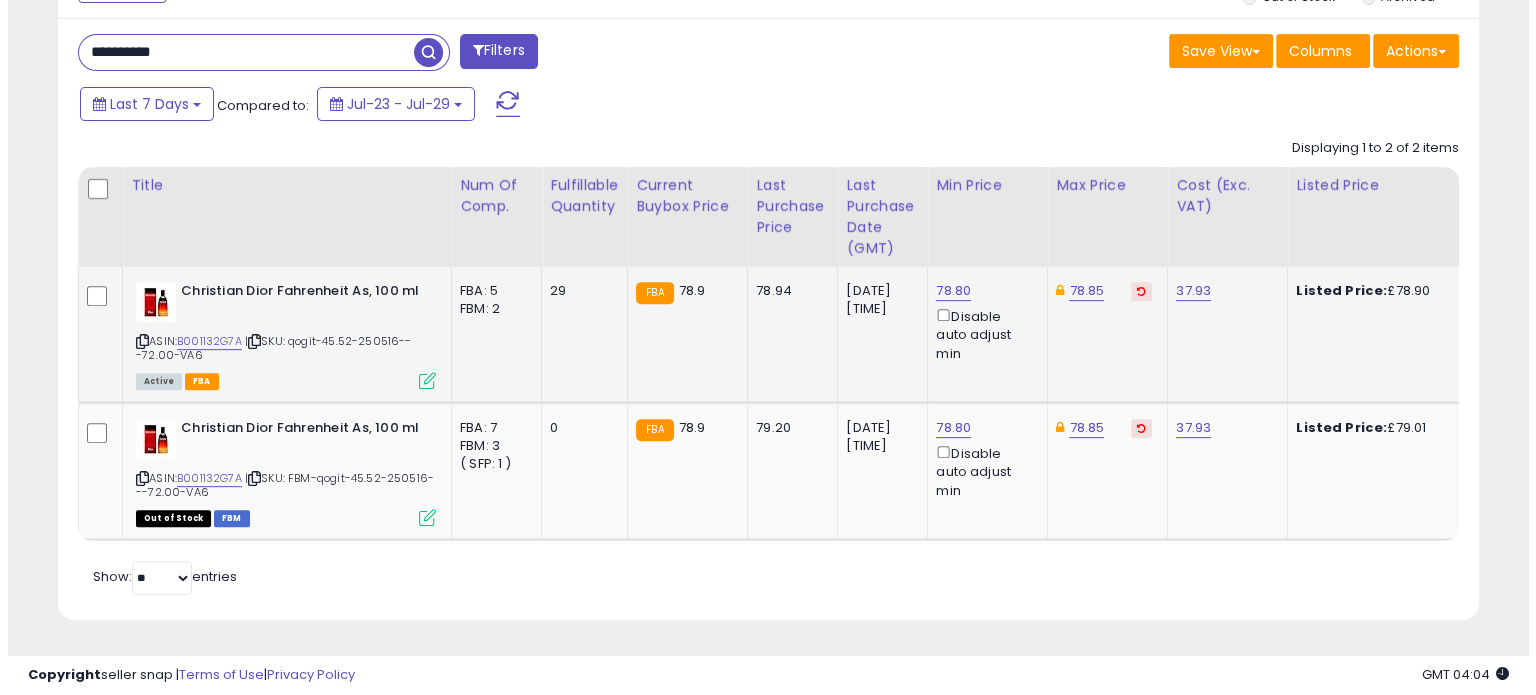 scroll, scrollTop: 544, scrollLeft: 0, axis: vertical 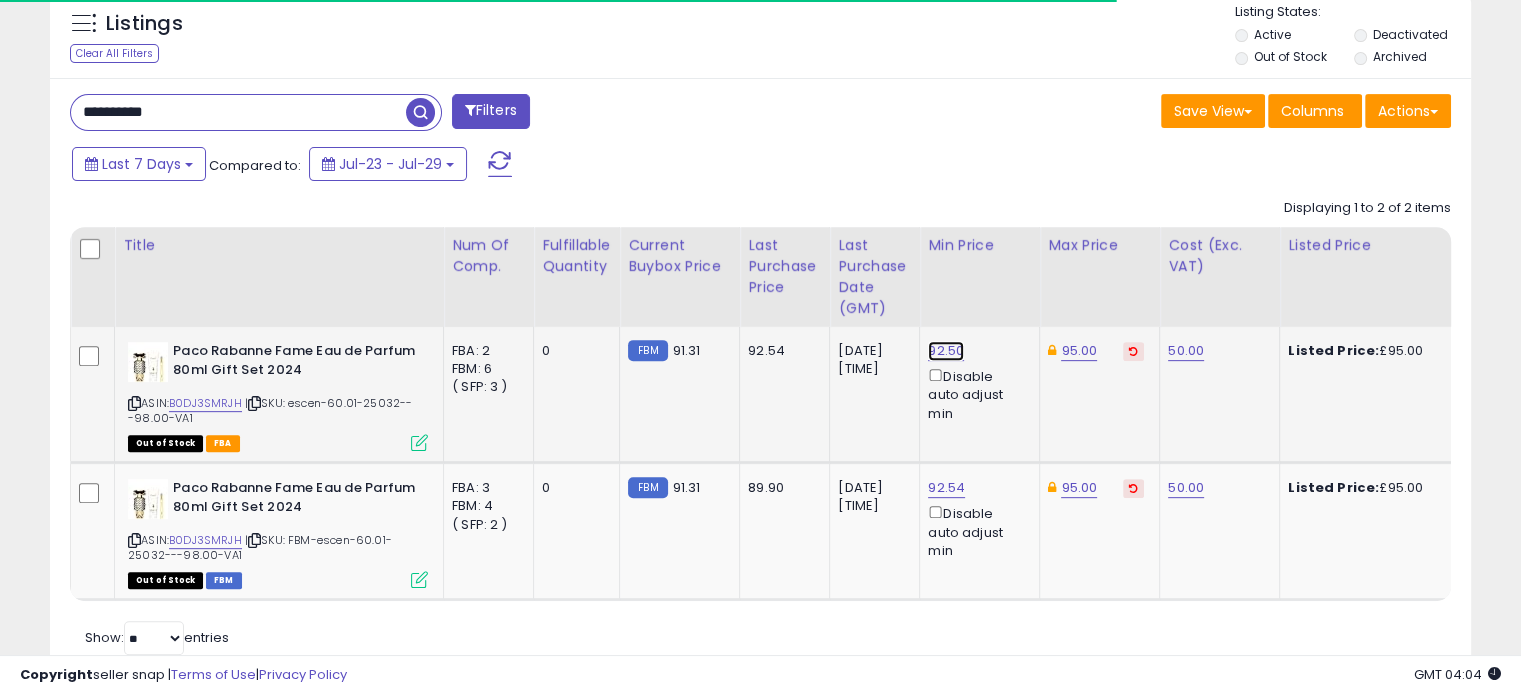 click on "92.50" at bounding box center [946, 351] 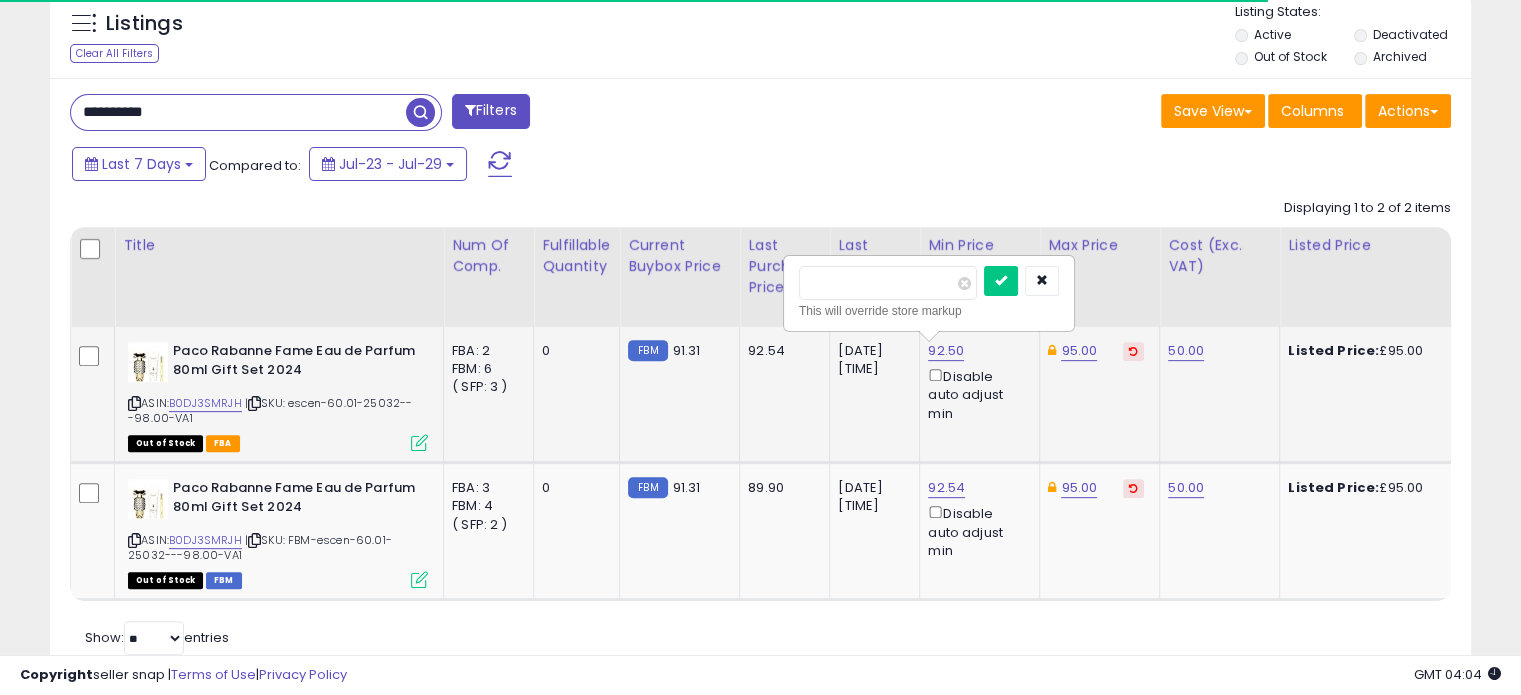click on "*****" at bounding box center [888, 283] 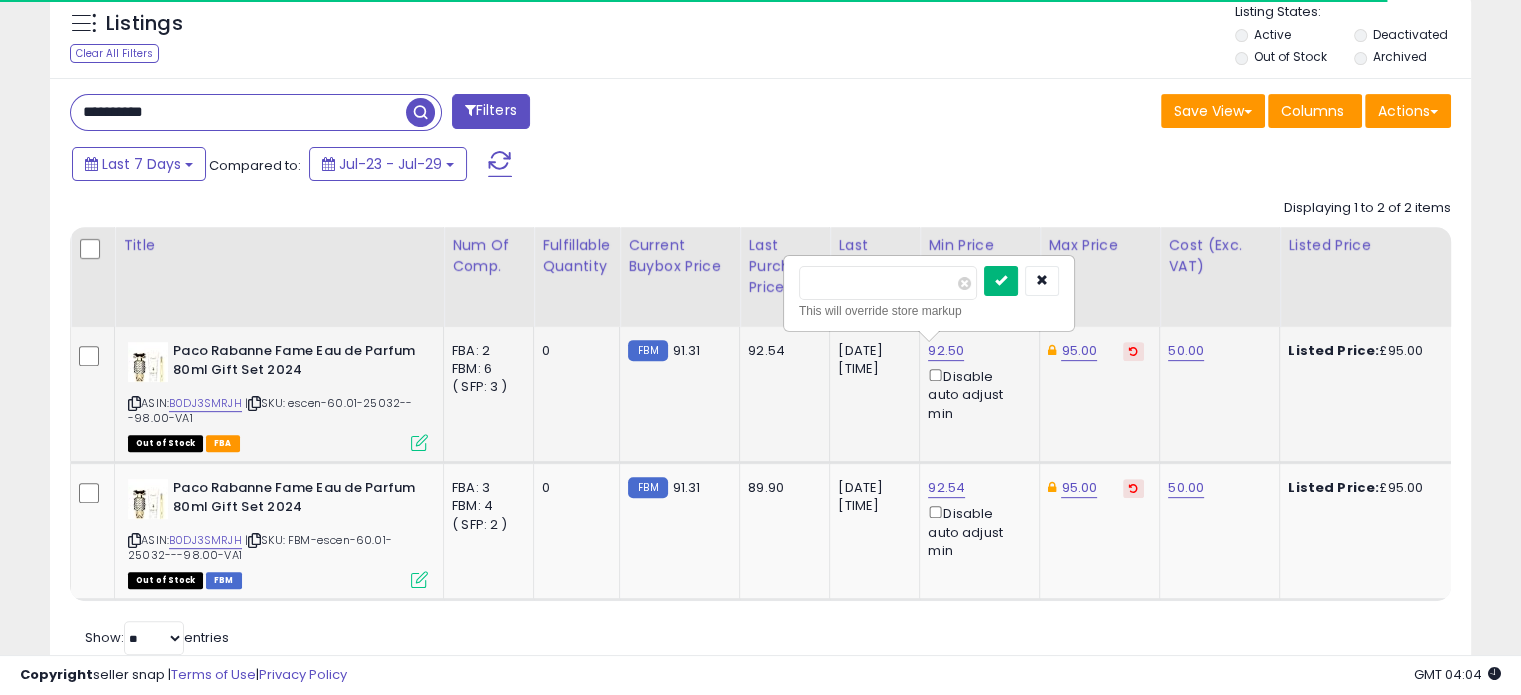 type on "*****" 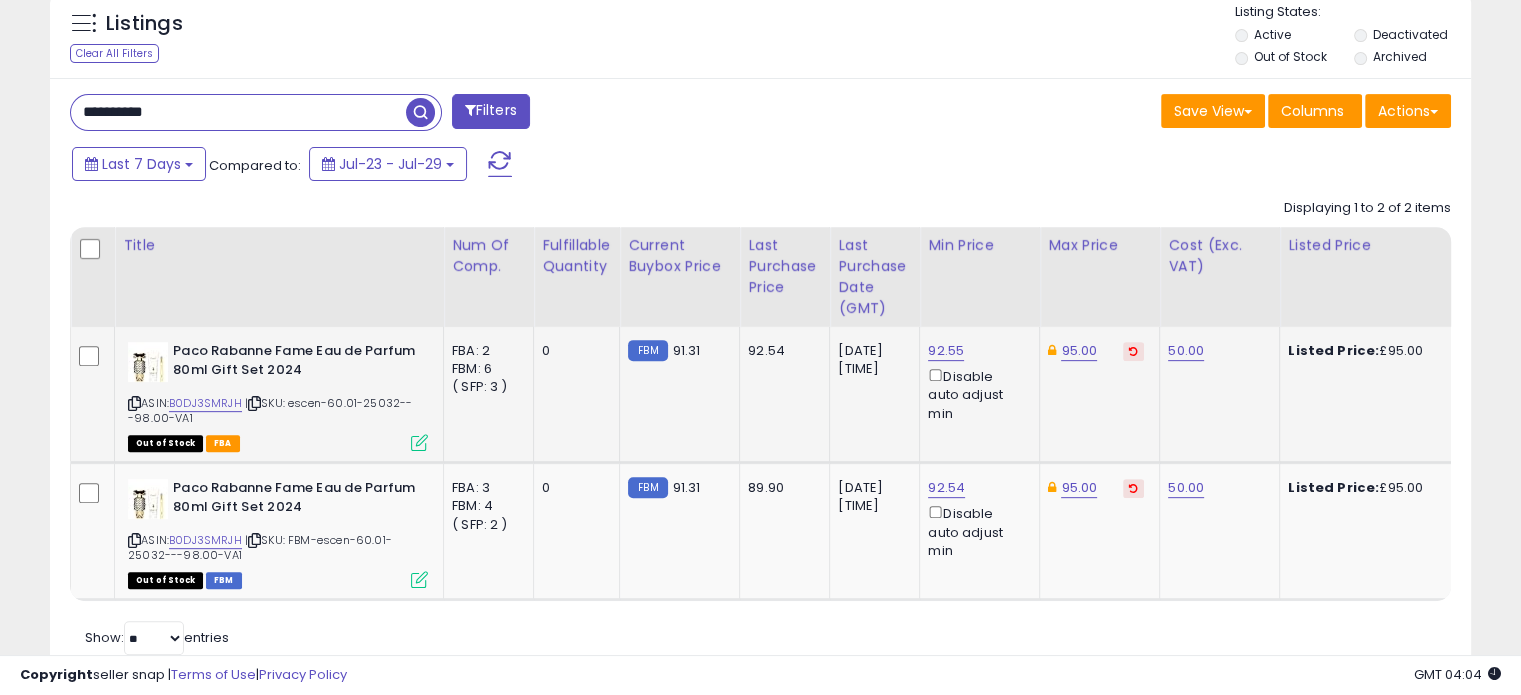 click at bounding box center [1133, 351] 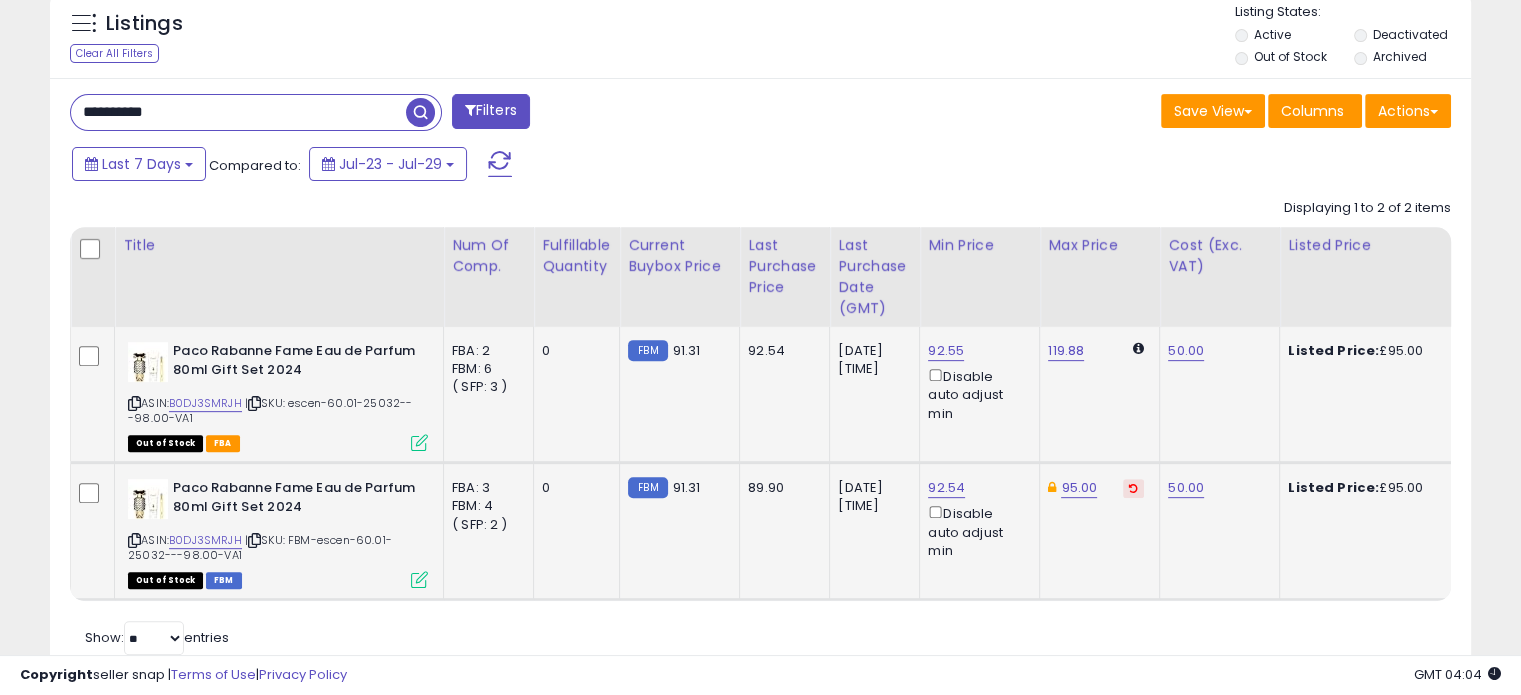 click at bounding box center (1133, 488) 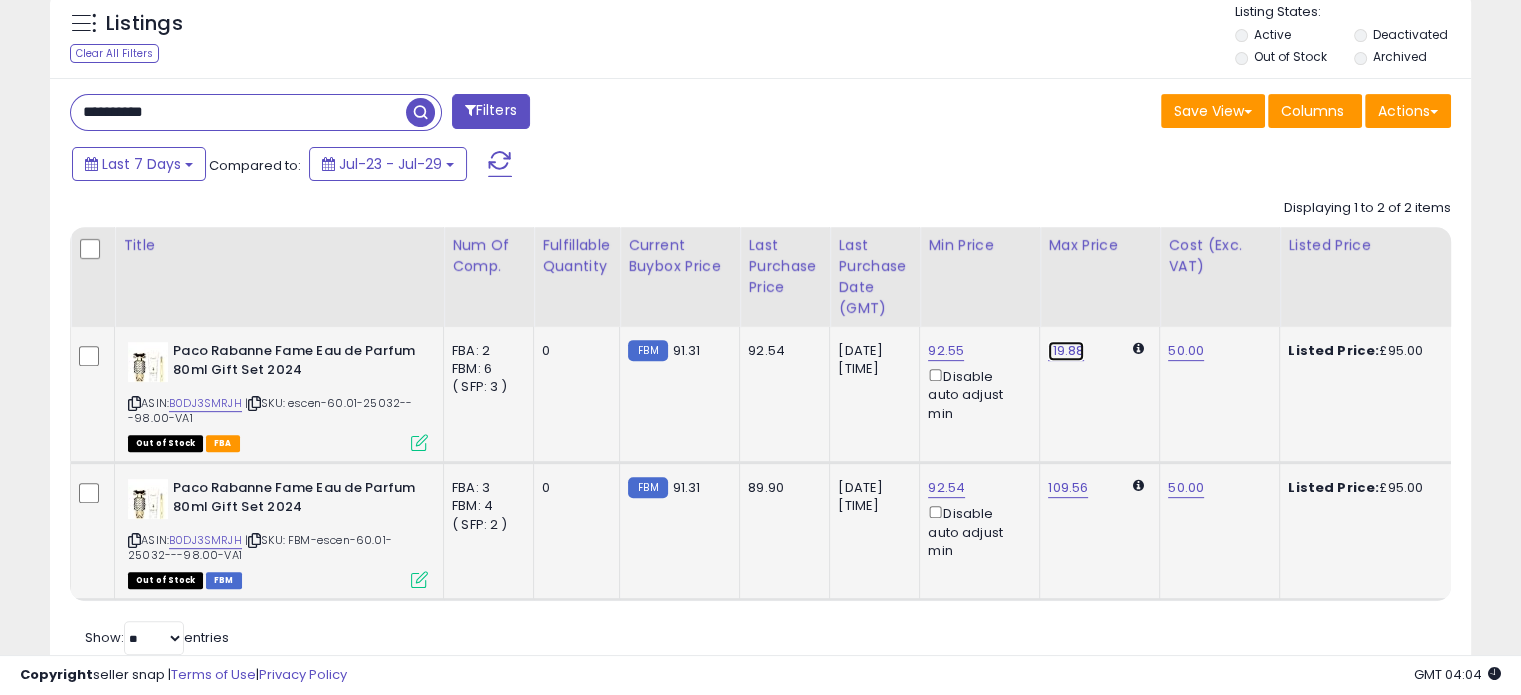 click on "119.88" at bounding box center [1066, 351] 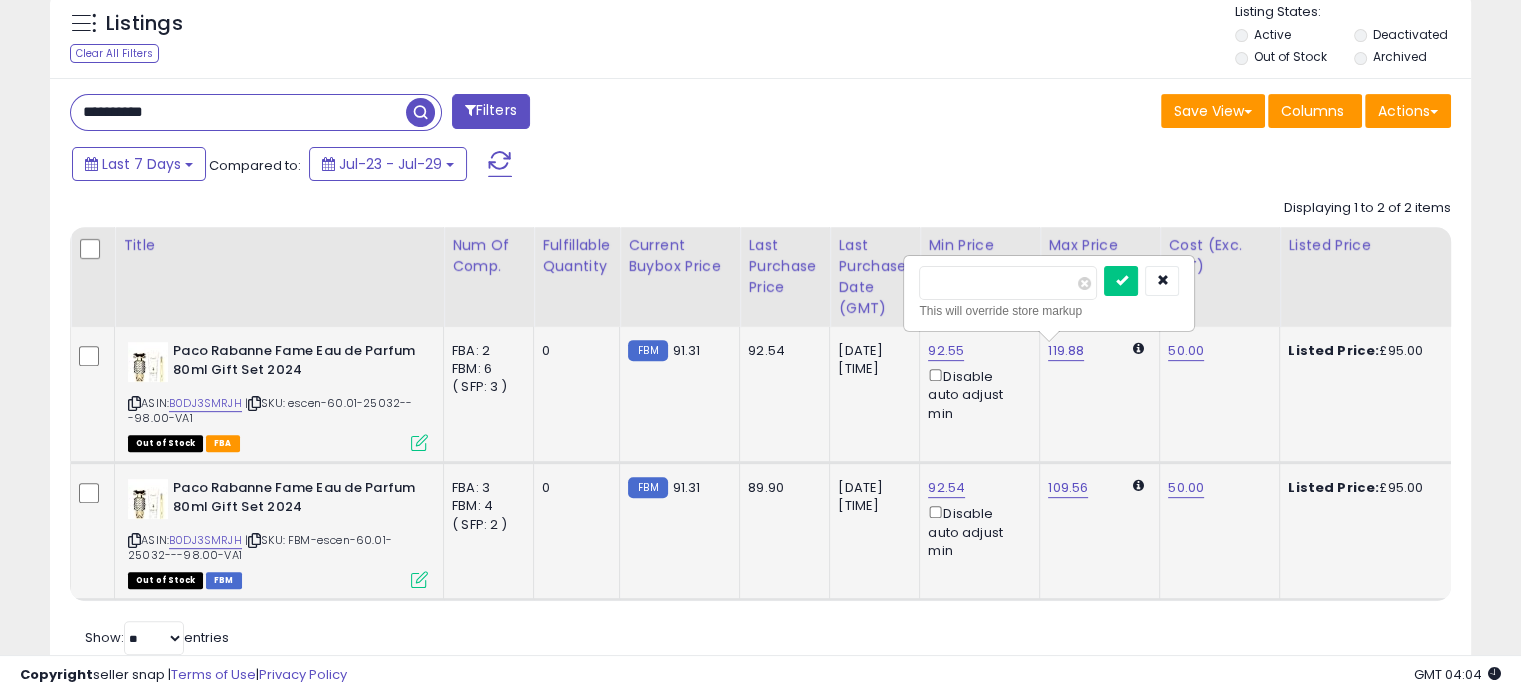 drag, startPoint x: 992, startPoint y: 278, endPoint x: 920, endPoint y: 278, distance: 72 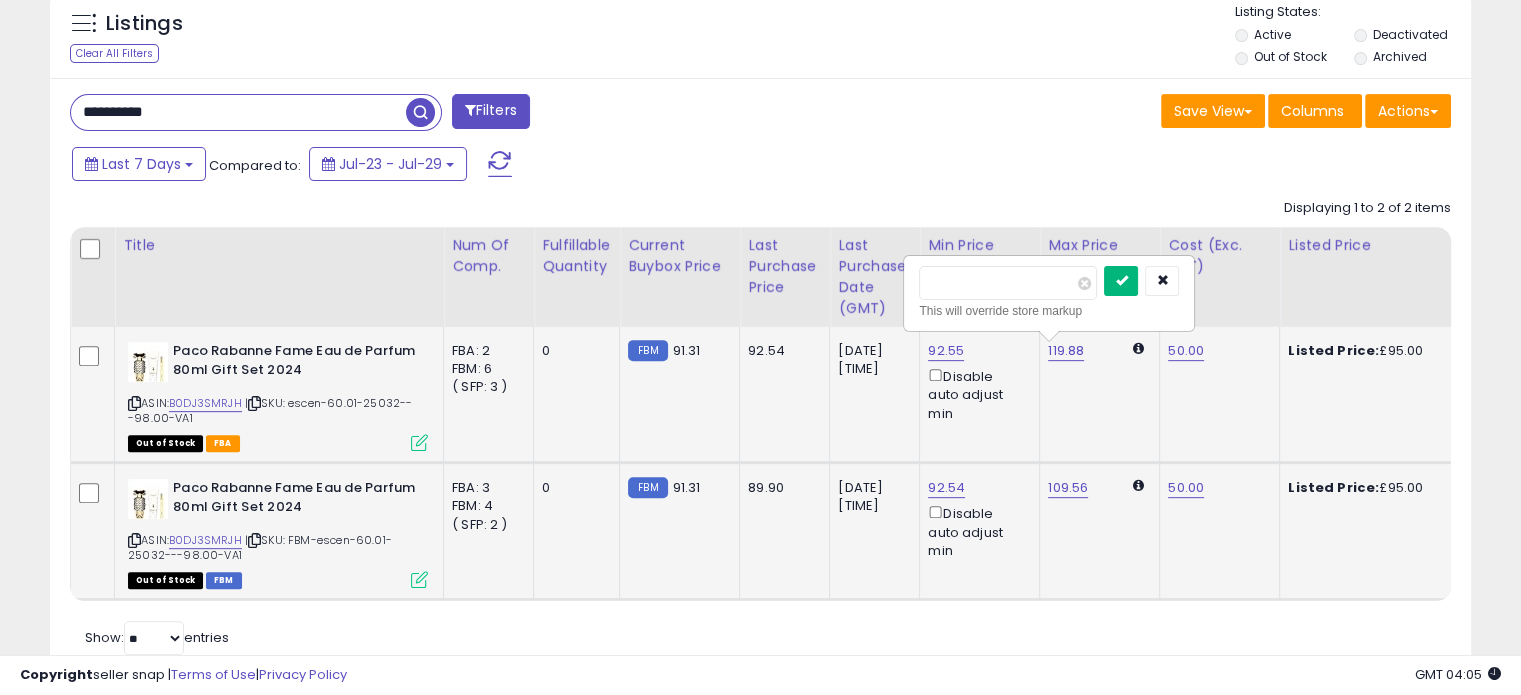 type on "***" 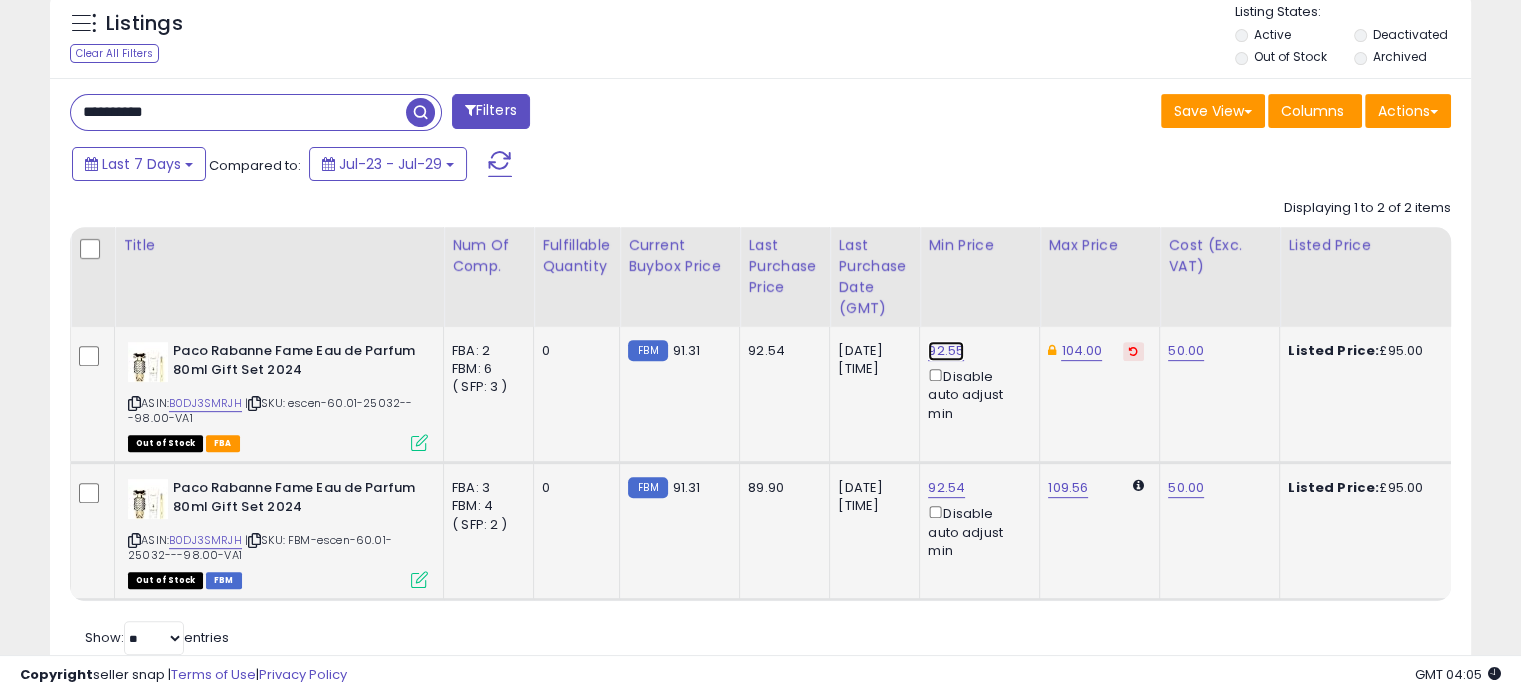 click on "92.55" at bounding box center (946, 351) 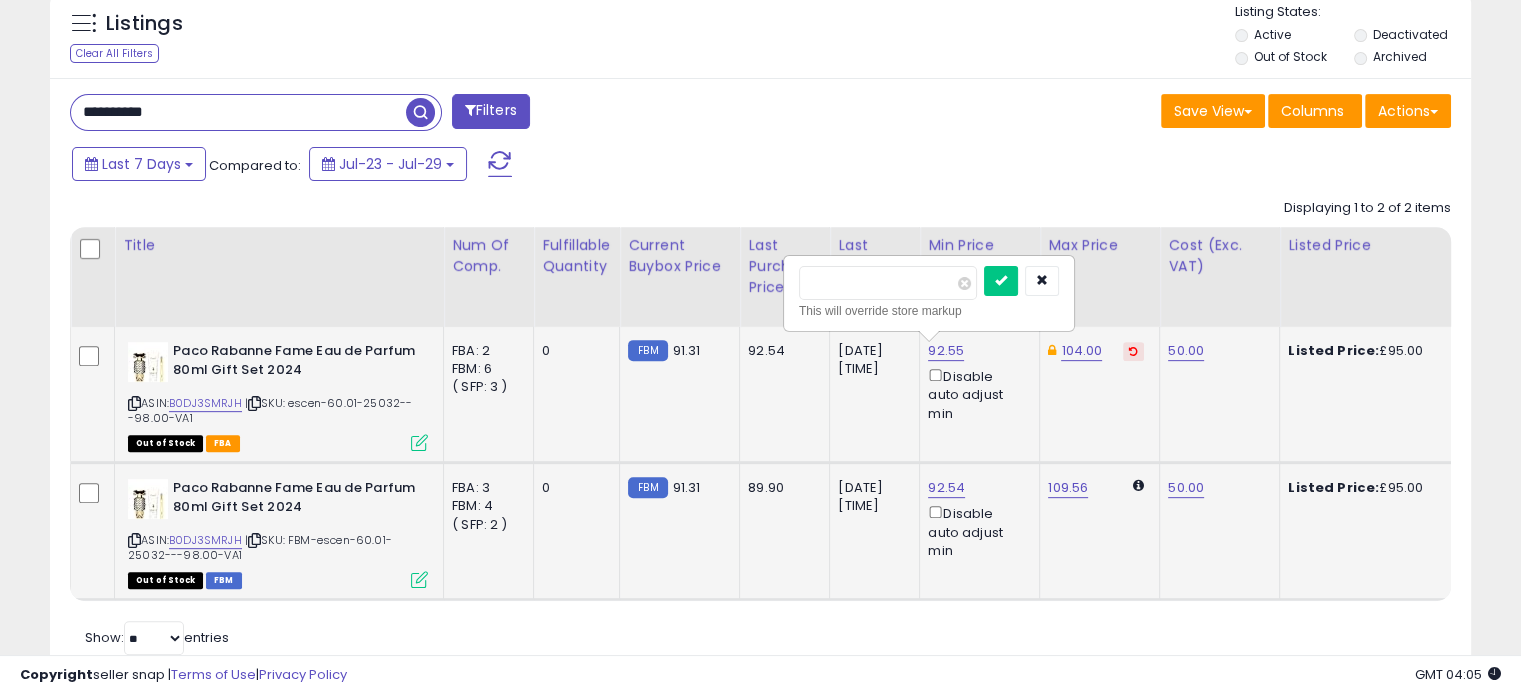click on "*****" at bounding box center (888, 283) 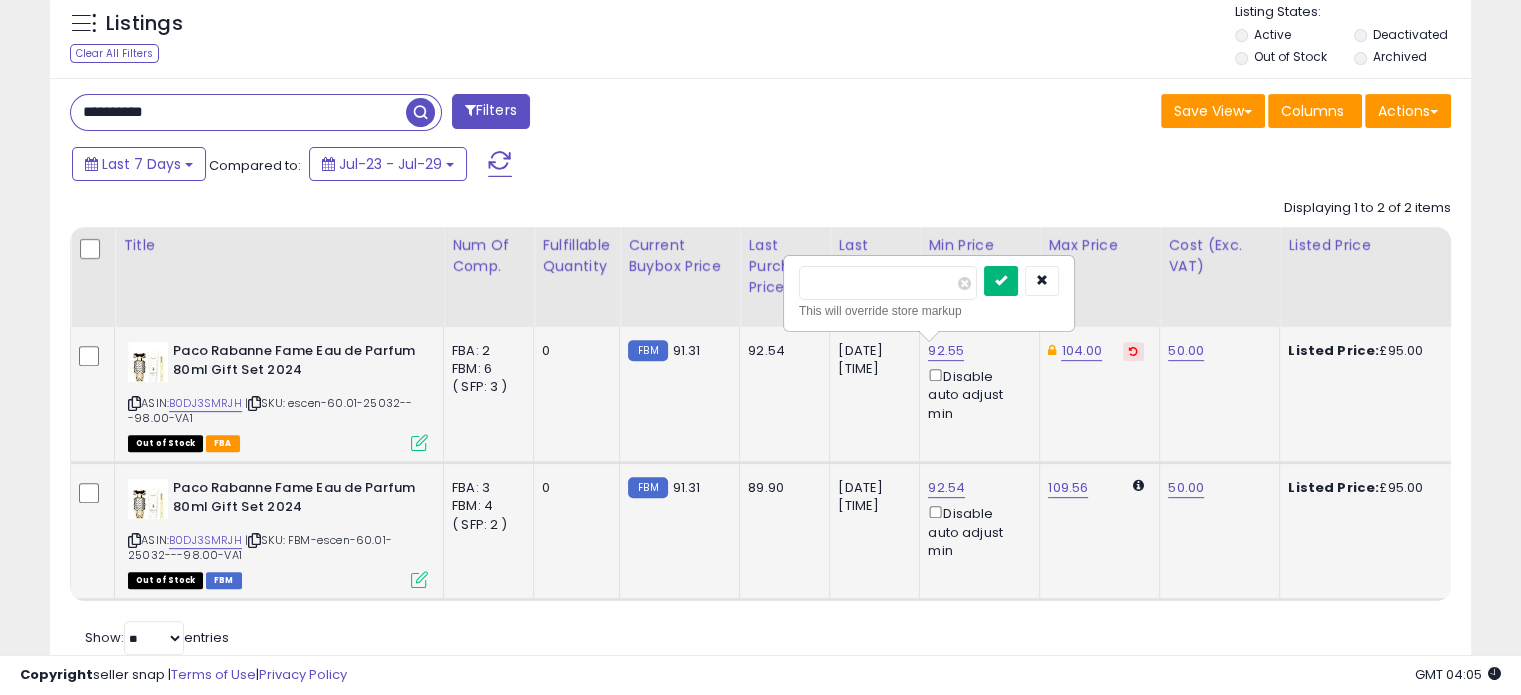 type on "*****" 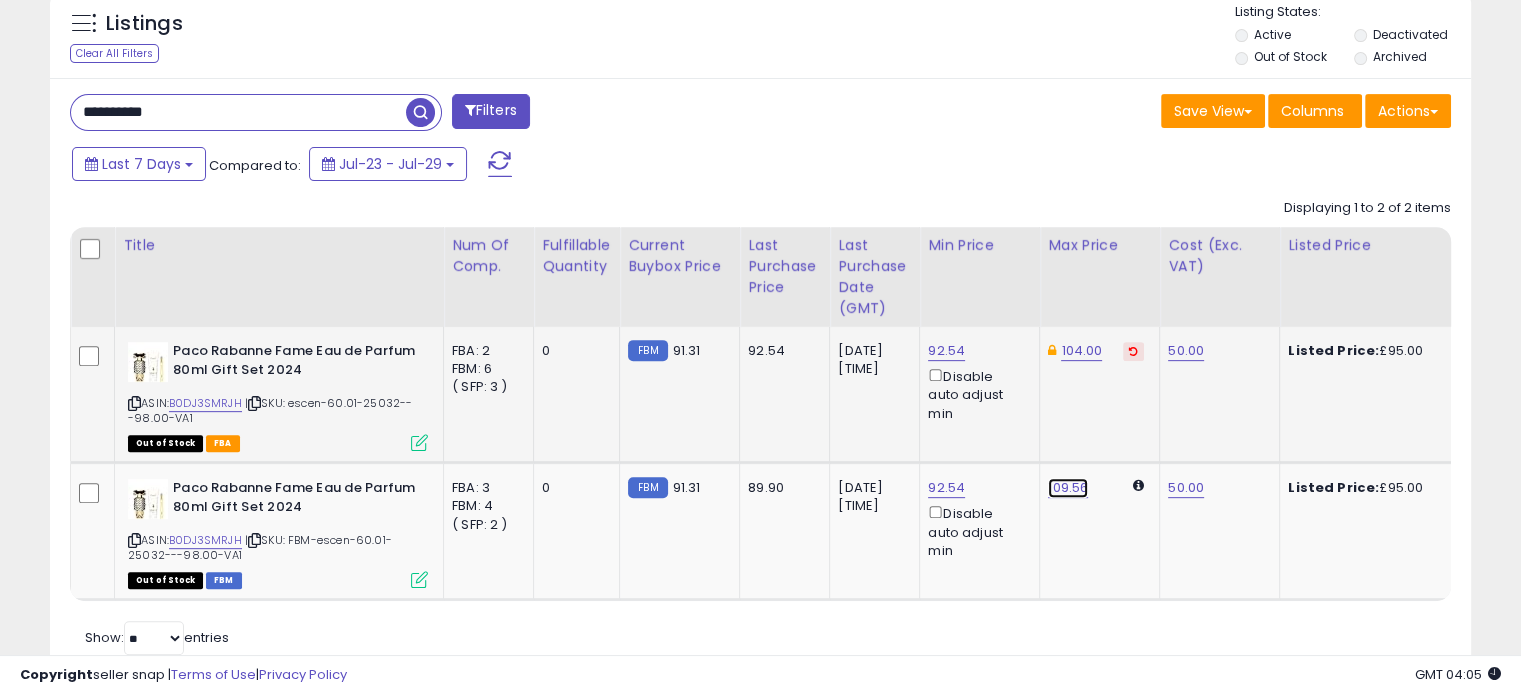 drag, startPoint x: 1075, startPoint y: 483, endPoint x: 996, endPoint y: 439, distance: 90.426765 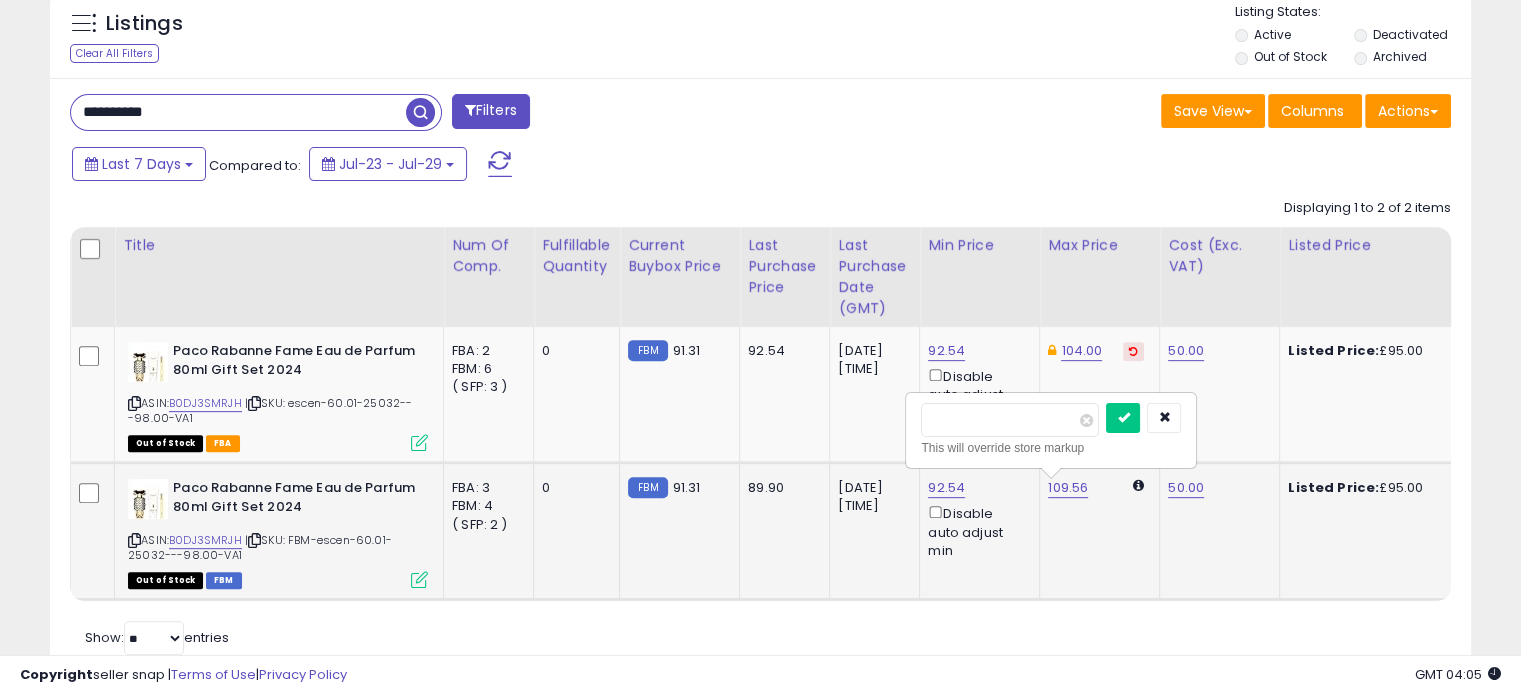 drag, startPoint x: 981, startPoint y: 412, endPoint x: 950, endPoint y: 414, distance: 31.06445 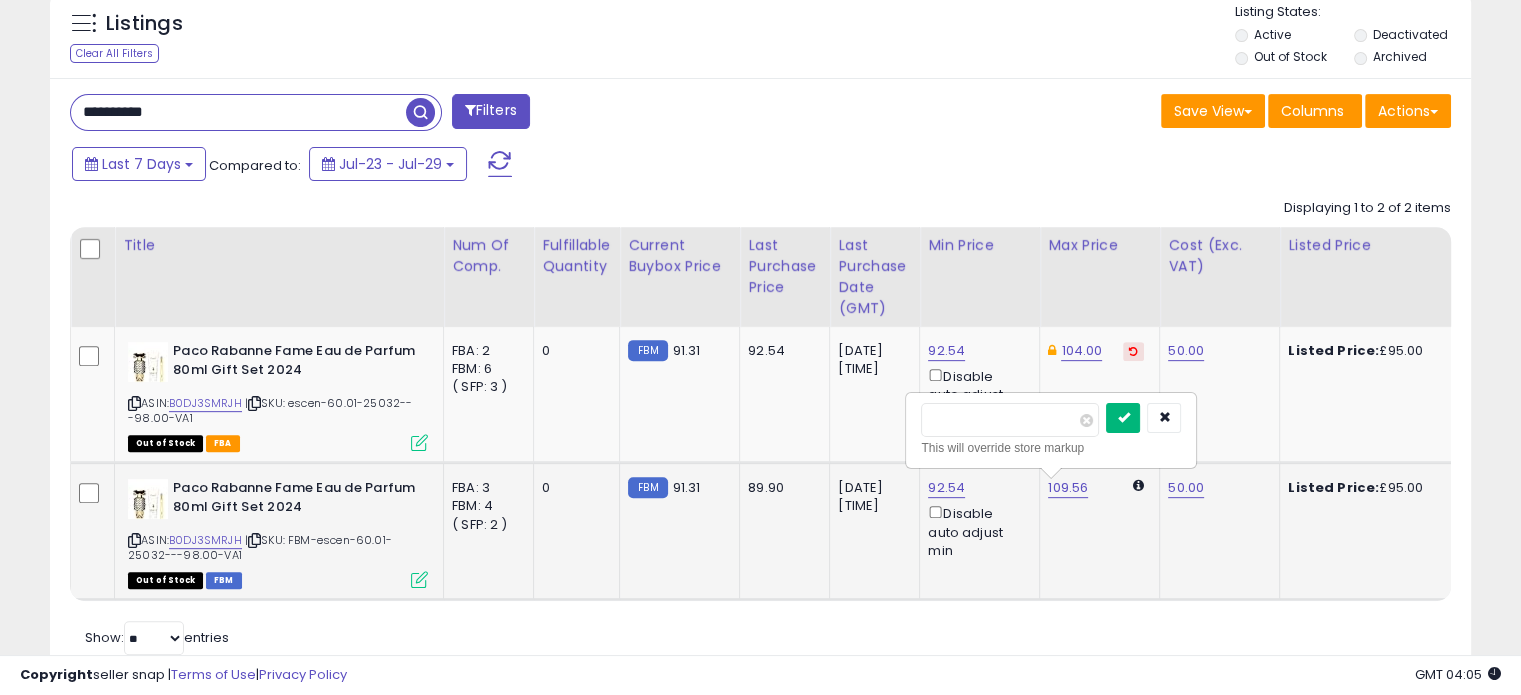 type on "***" 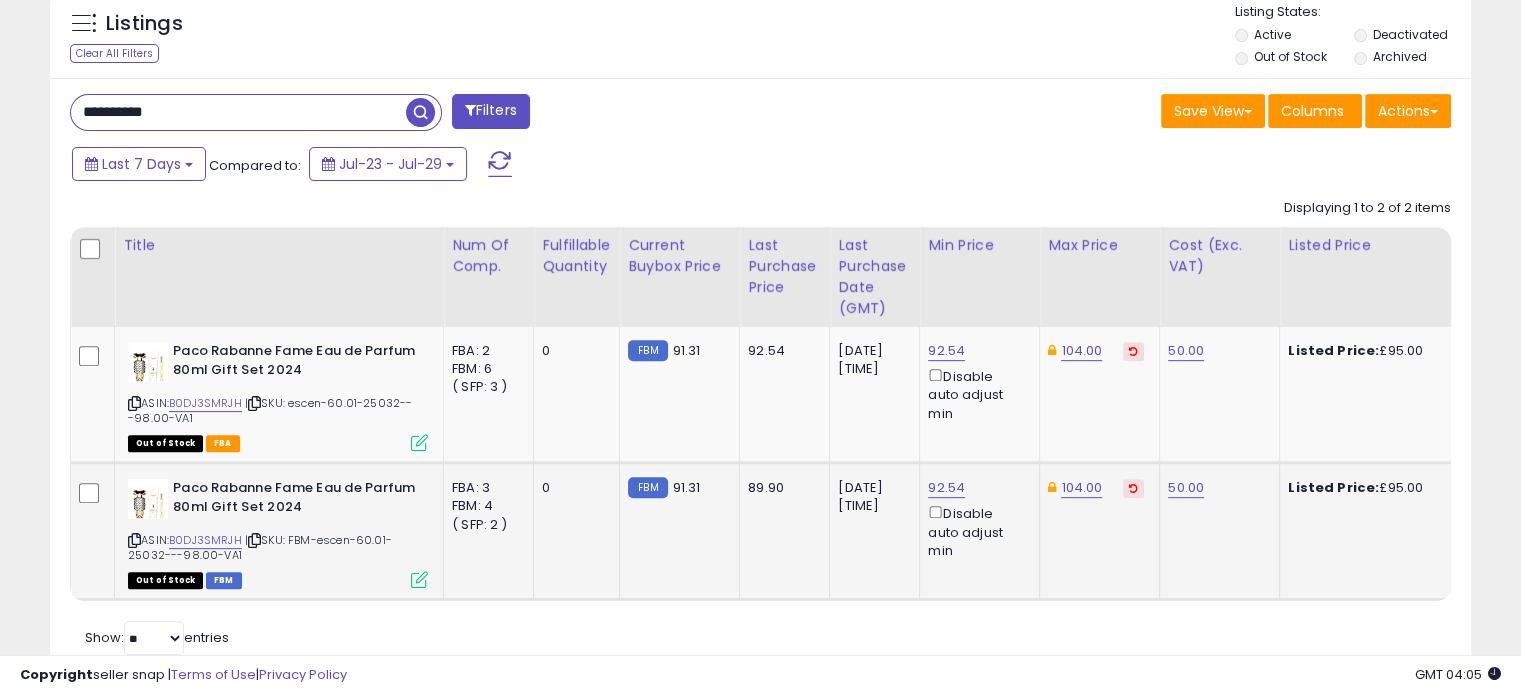 click on "104.00" 